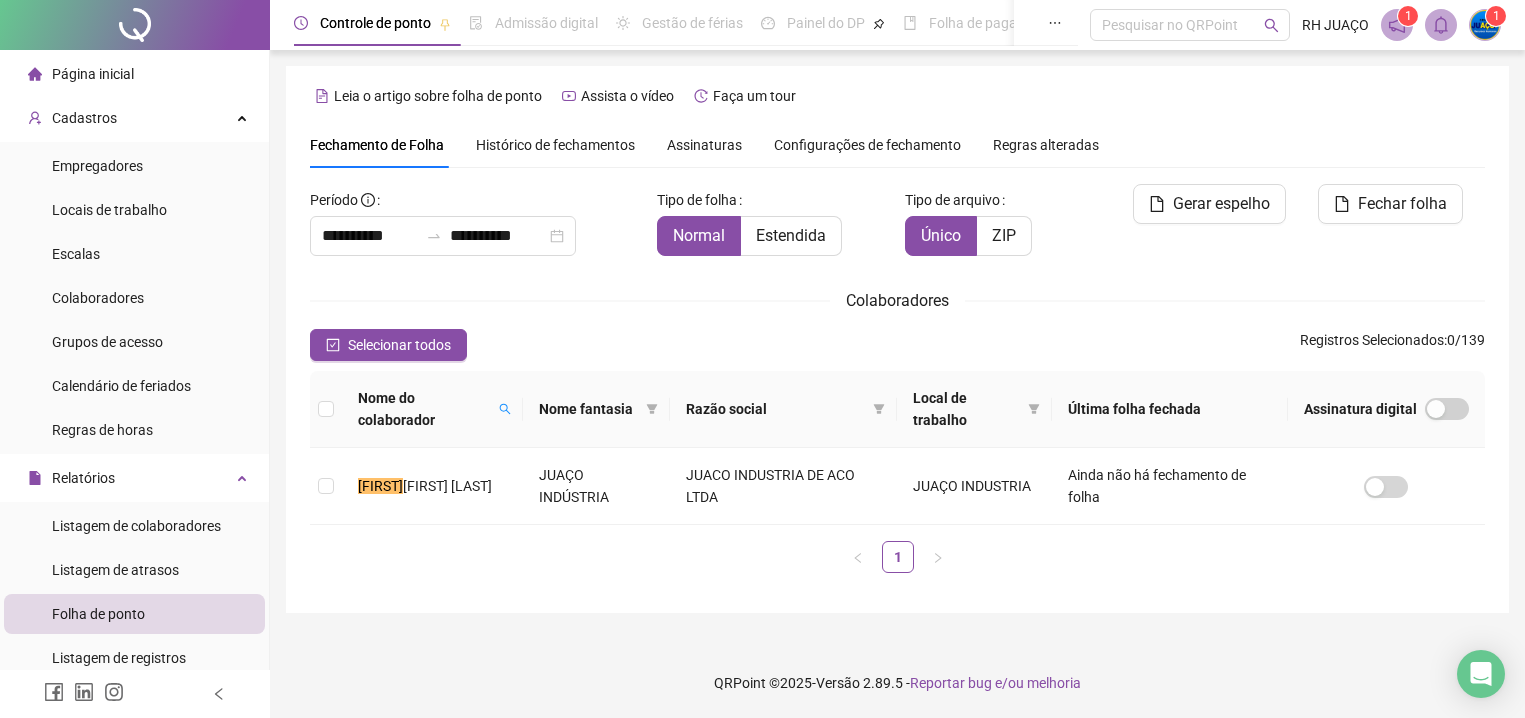 scroll, scrollTop: 0, scrollLeft: 0, axis: both 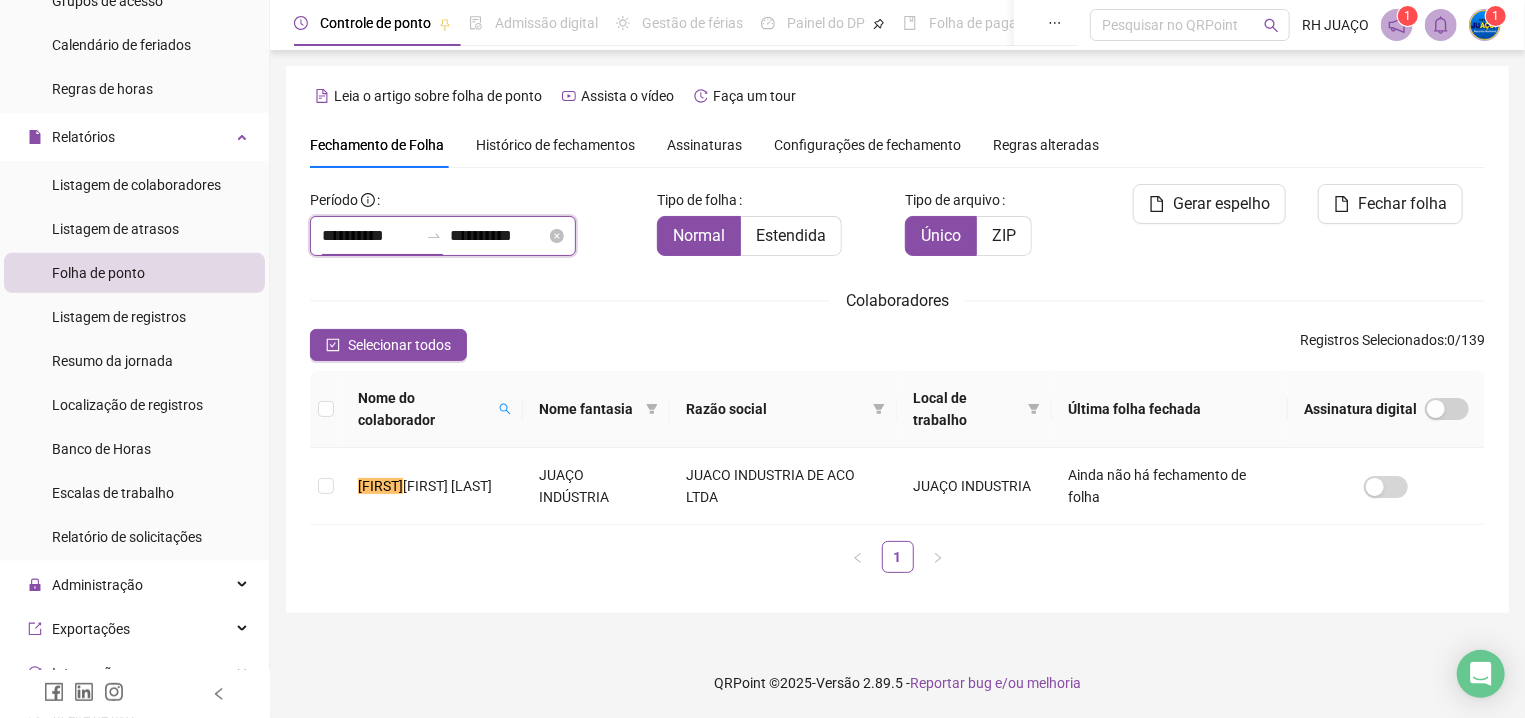 click on "**********" at bounding box center [370, 236] 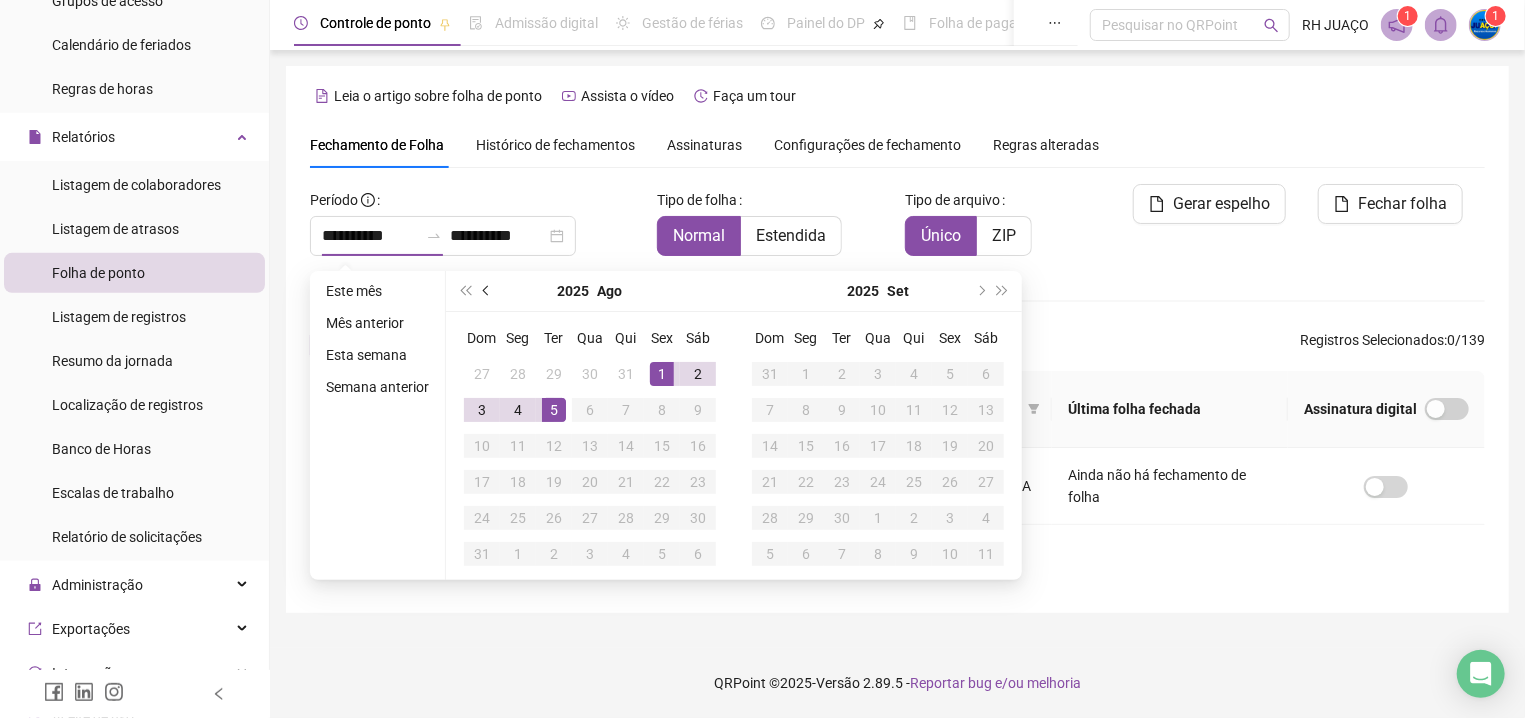 click at bounding box center (487, 291) 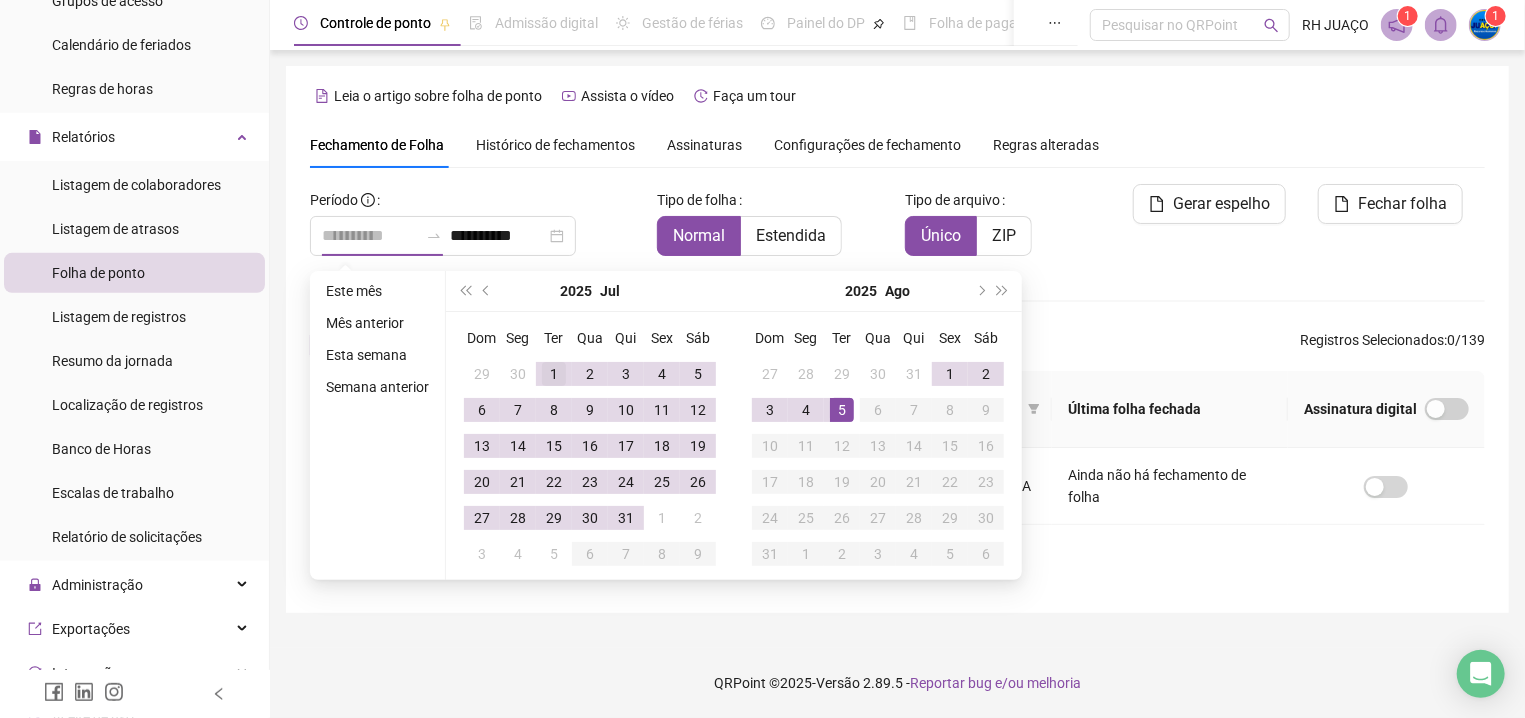 type on "**********" 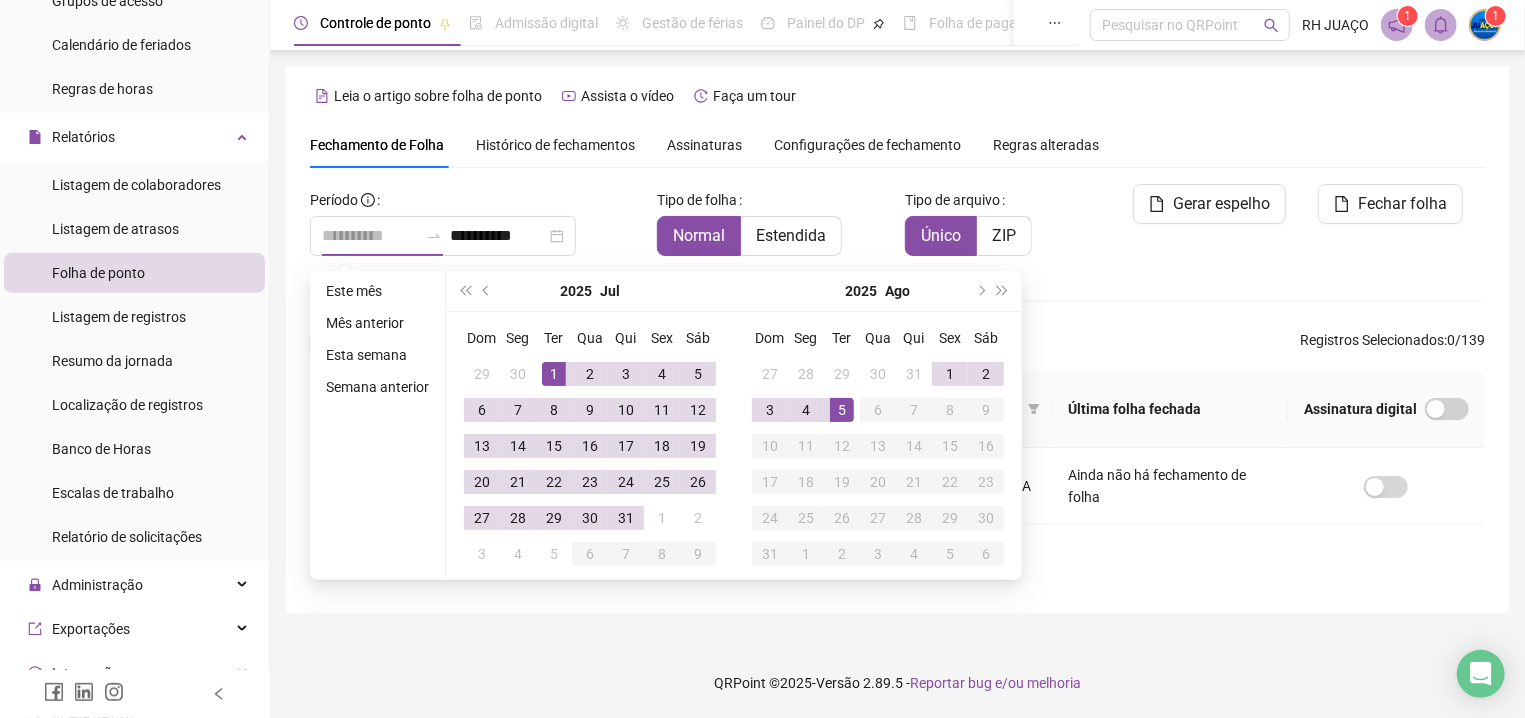 click on "1" at bounding box center [554, 374] 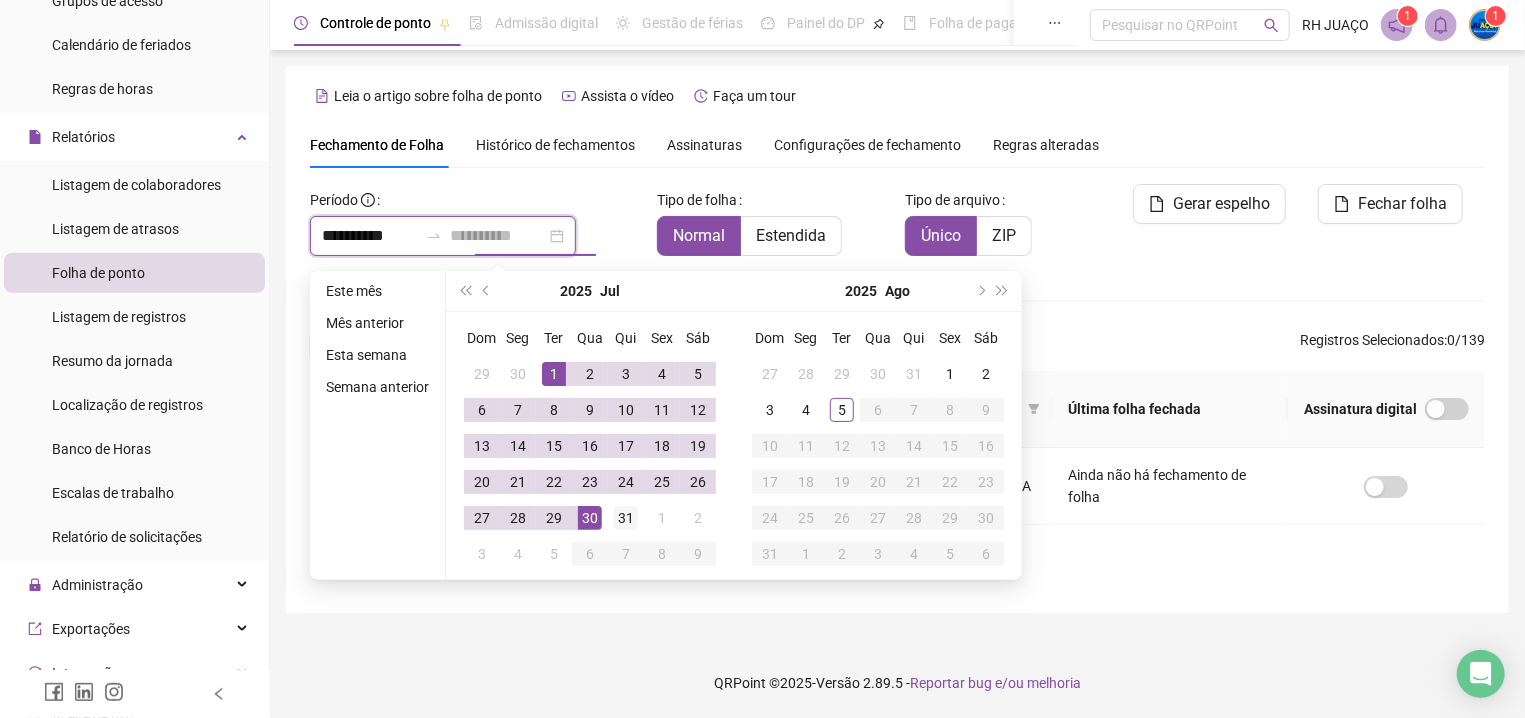 type on "**********" 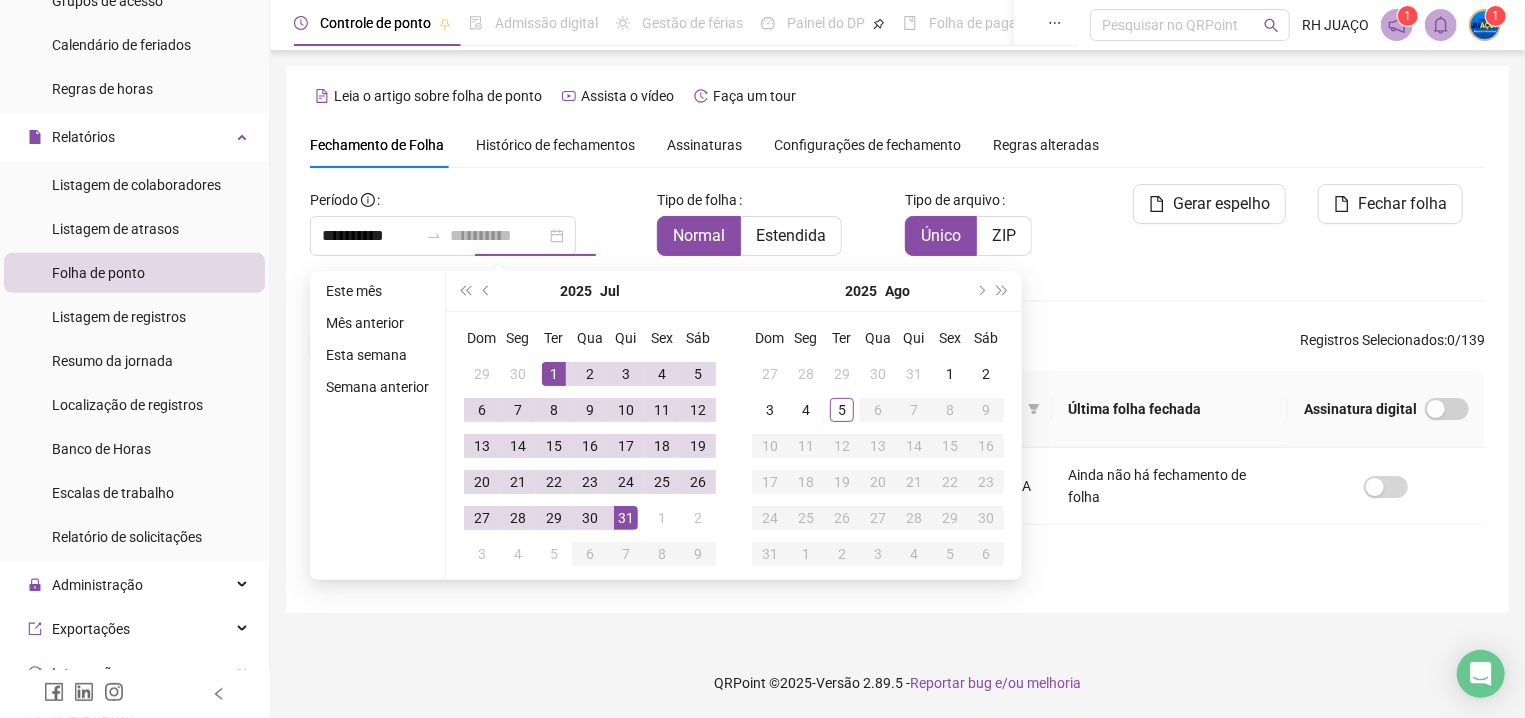 click on "31" at bounding box center (626, 518) 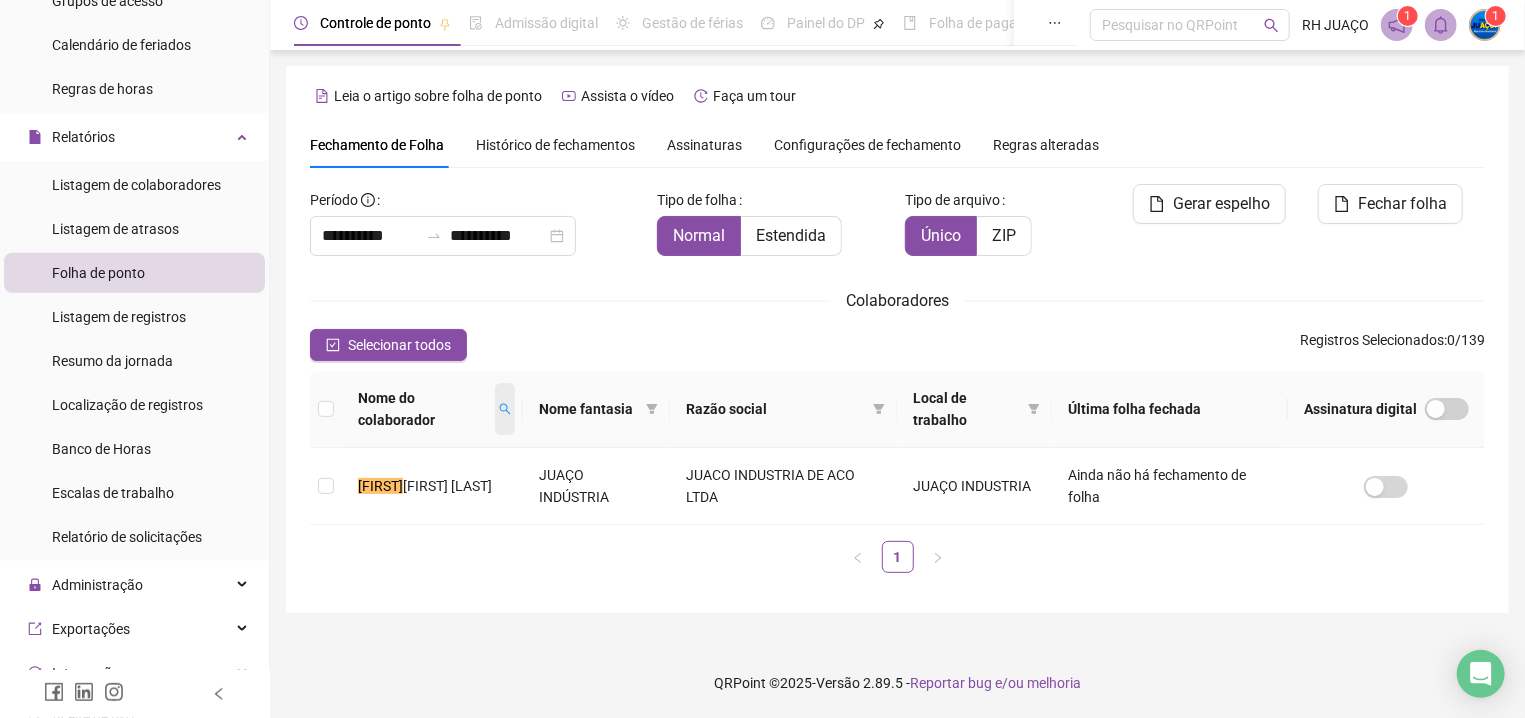 click 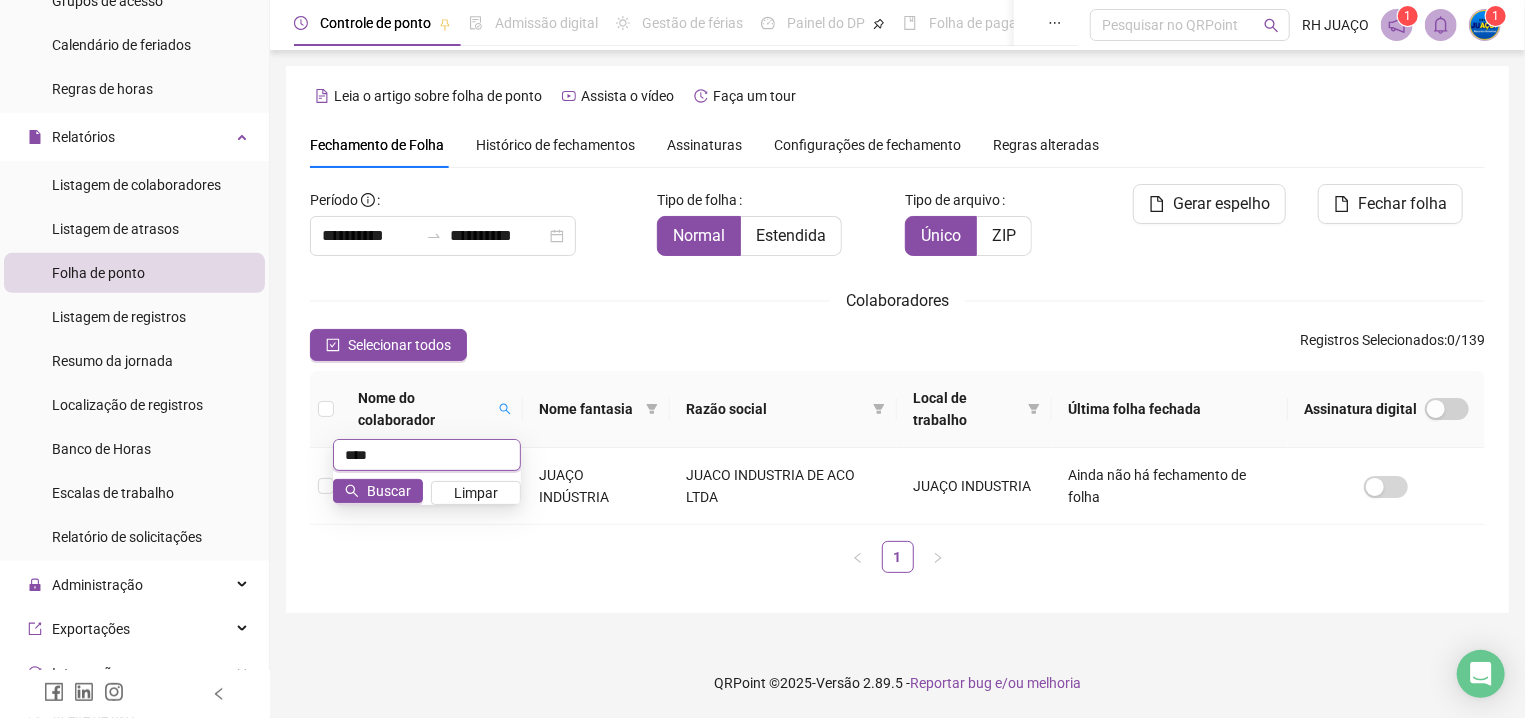type on "****" 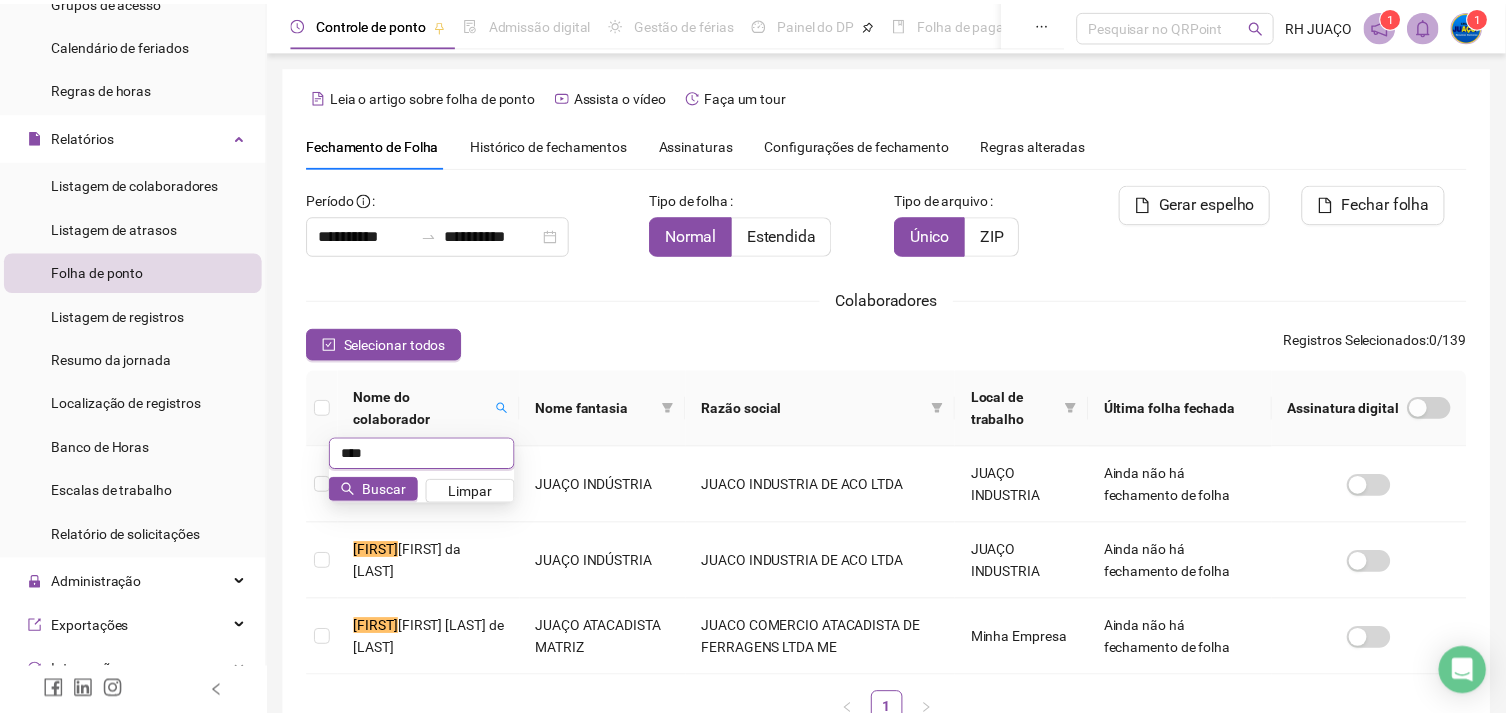 scroll, scrollTop: 51, scrollLeft: 0, axis: vertical 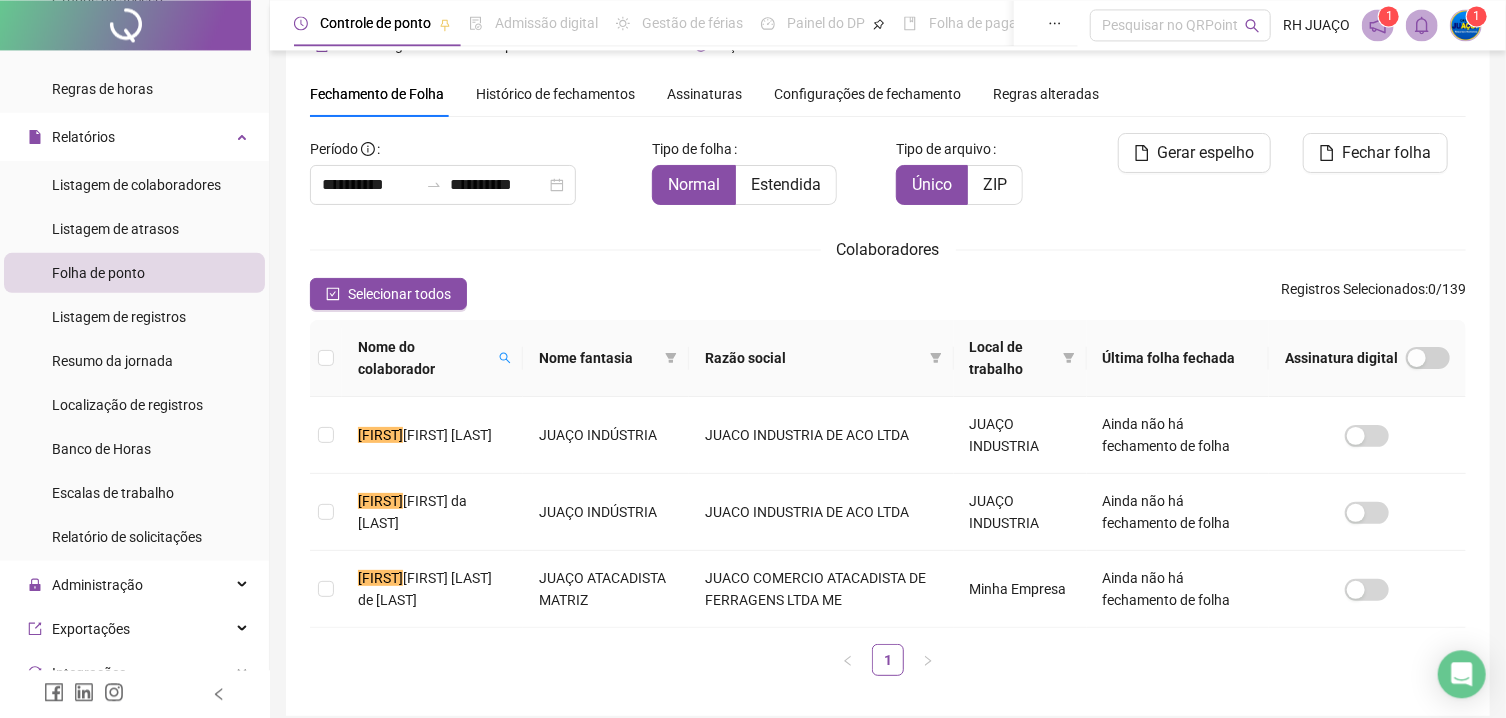 drag, startPoint x: 303, startPoint y: 436, endPoint x: 316, endPoint y: 433, distance: 13.341664 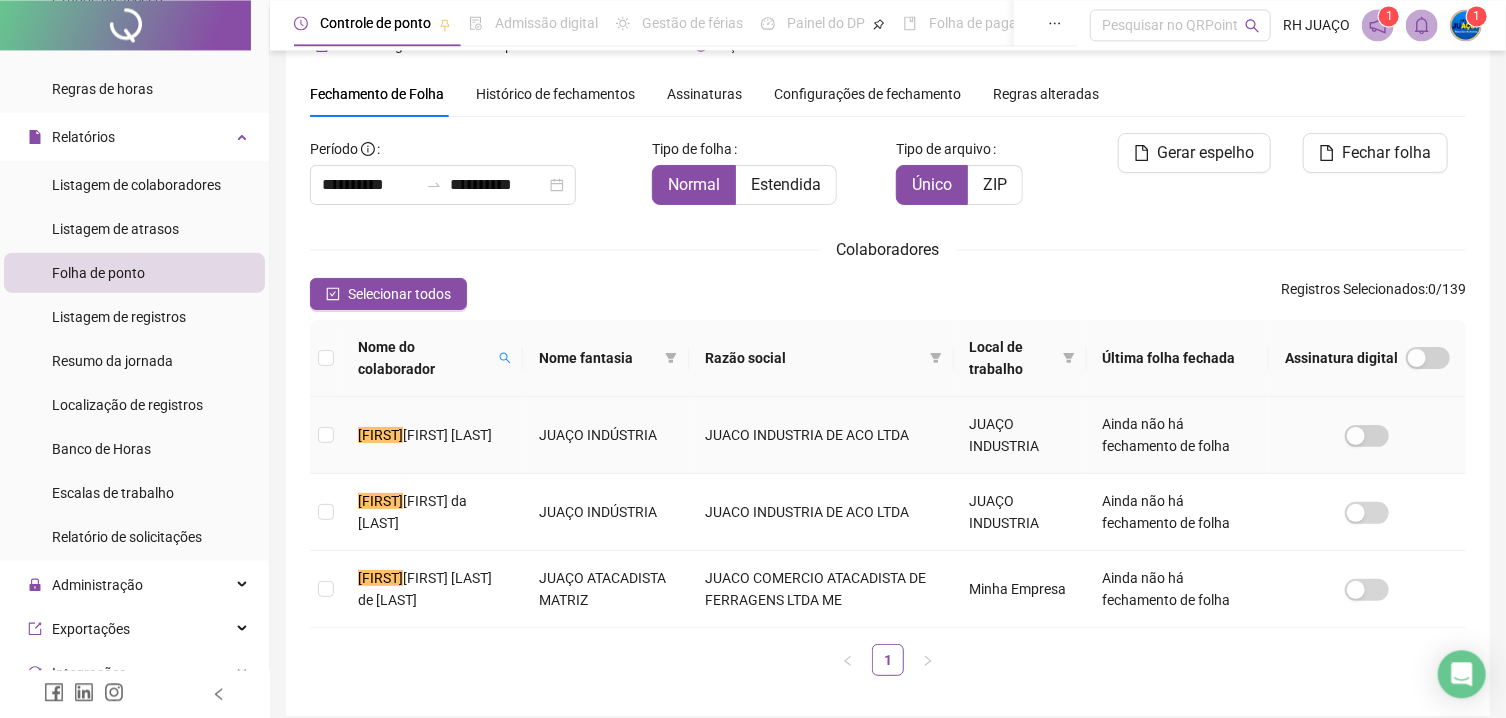 click at bounding box center (326, 435) 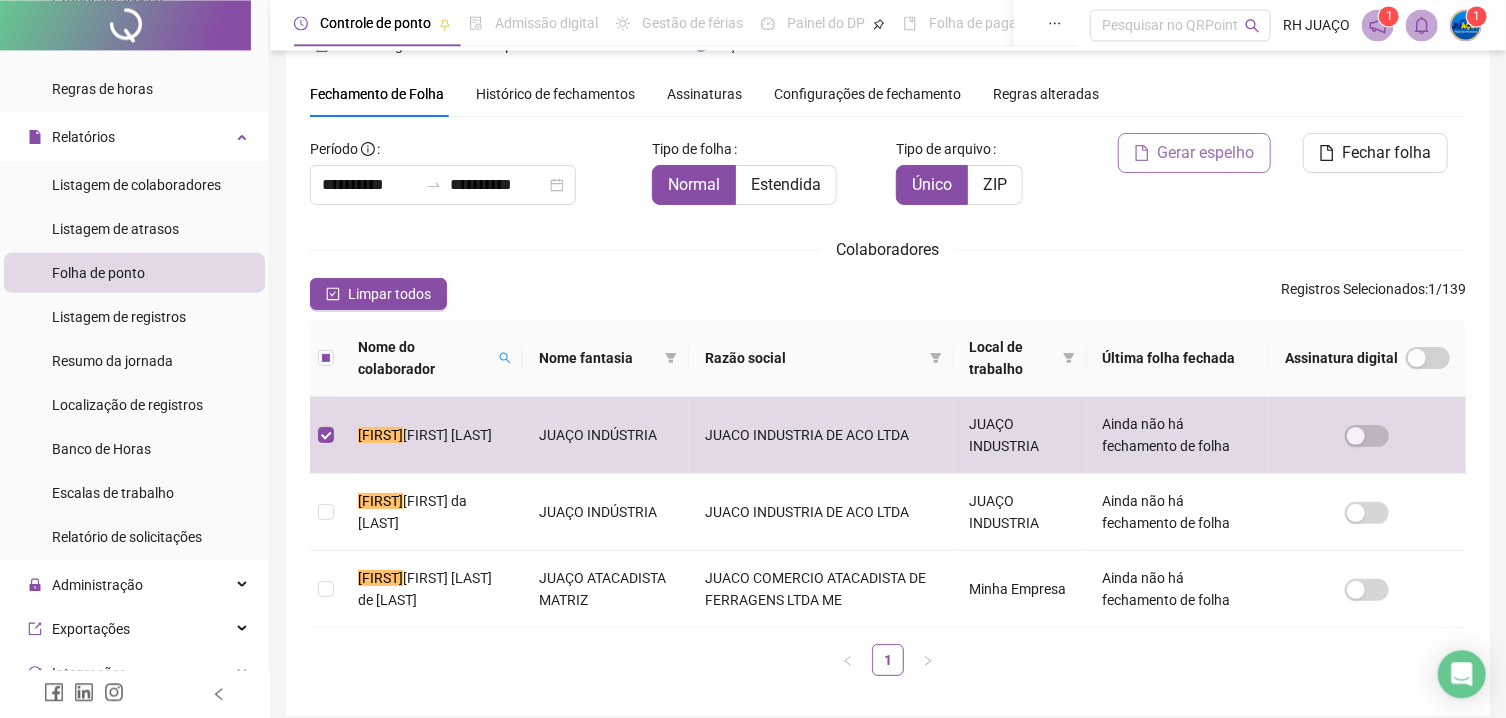 click on "Gerar espelho" at bounding box center (1206, 153) 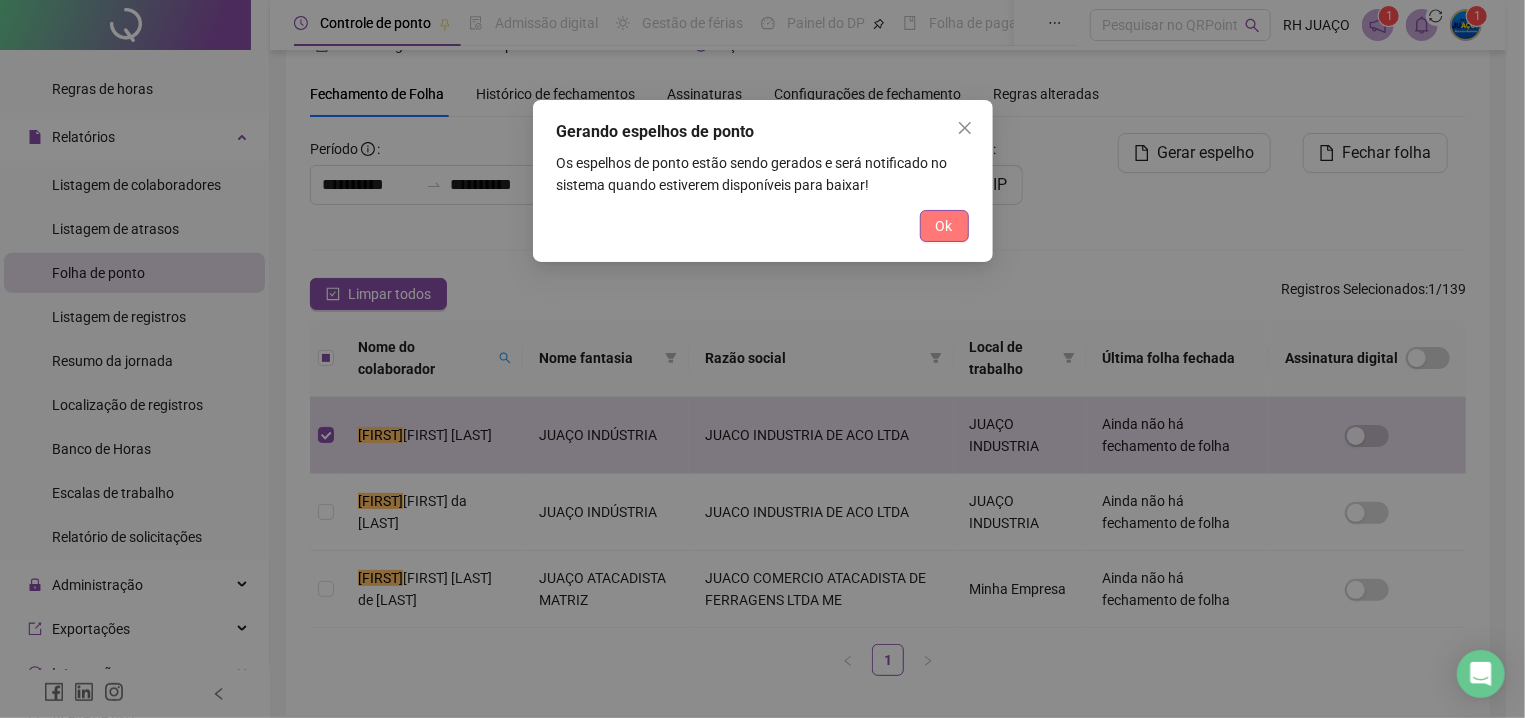 click on "Ok" at bounding box center (944, 226) 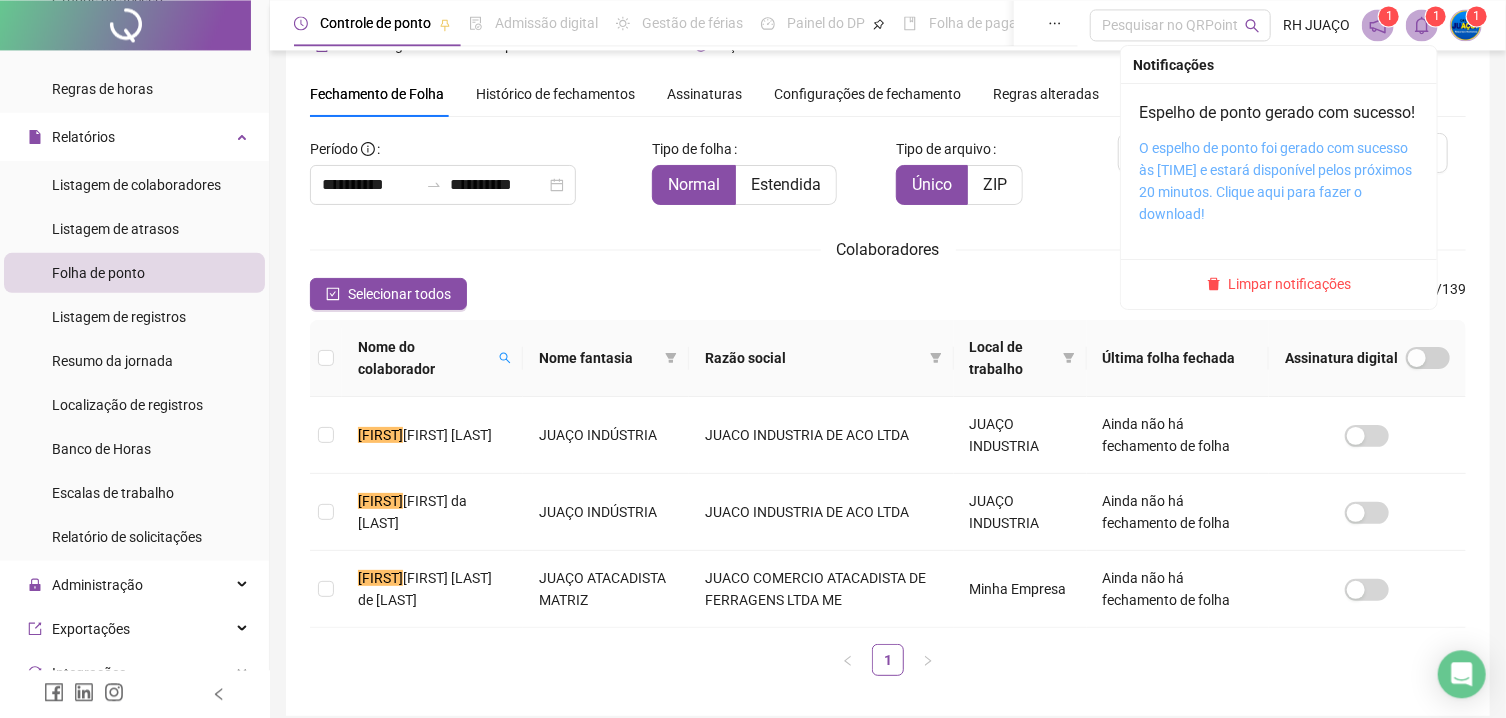click on "O espelho de ponto foi gerado com sucesso às [TIME] e estará disponível pelos próximos 20 minutos.
Clique aqui para fazer o download!" at bounding box center (1275, 181) 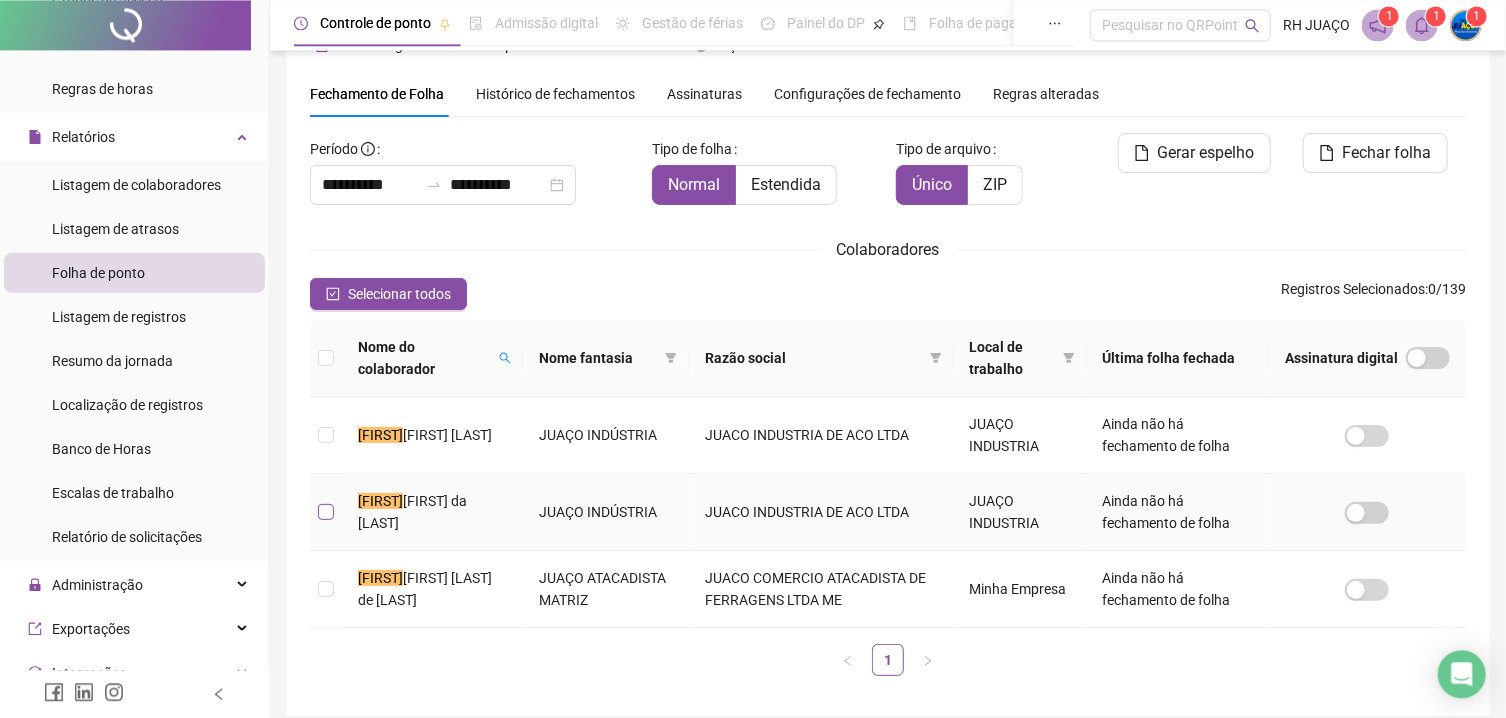 click at bounding box center (326, 512) 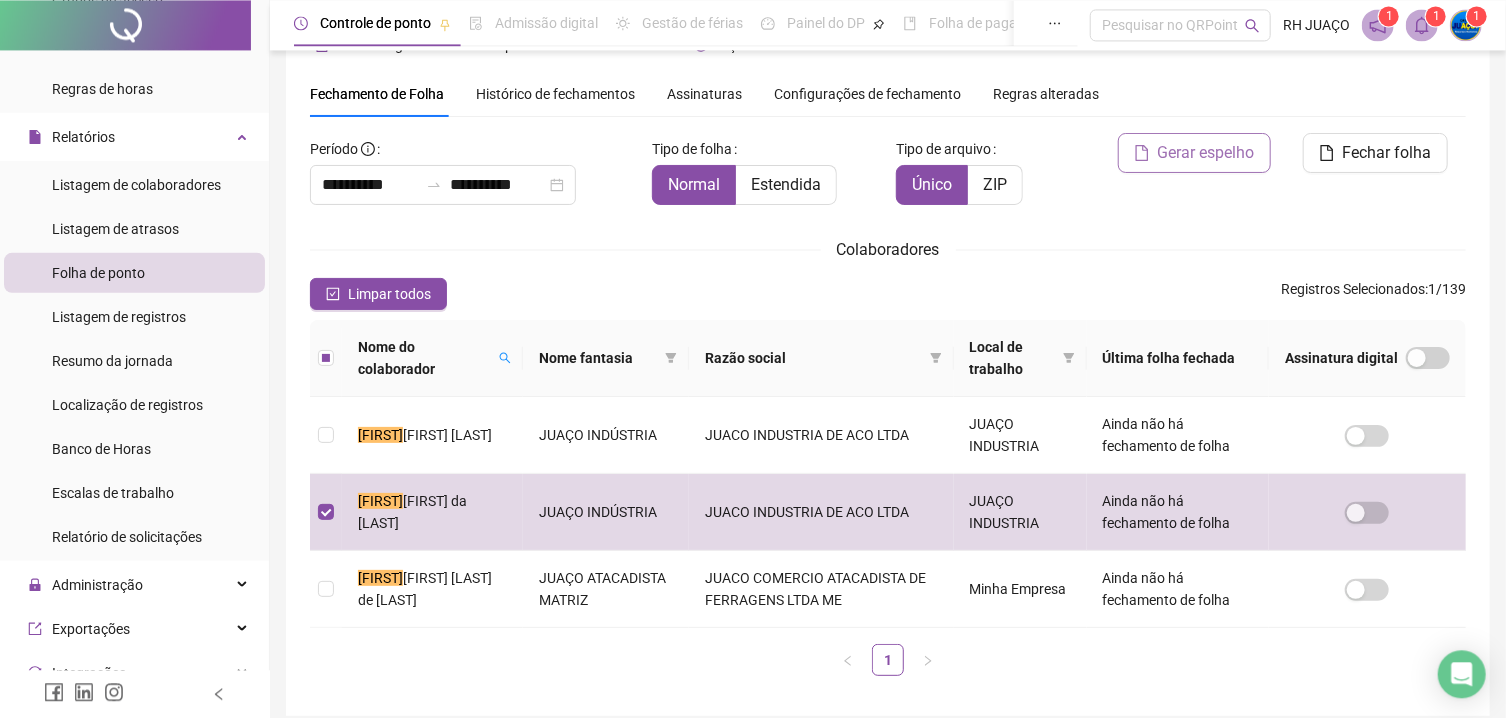 click on "Gerar espelho" at bounding box center [1206, 153] 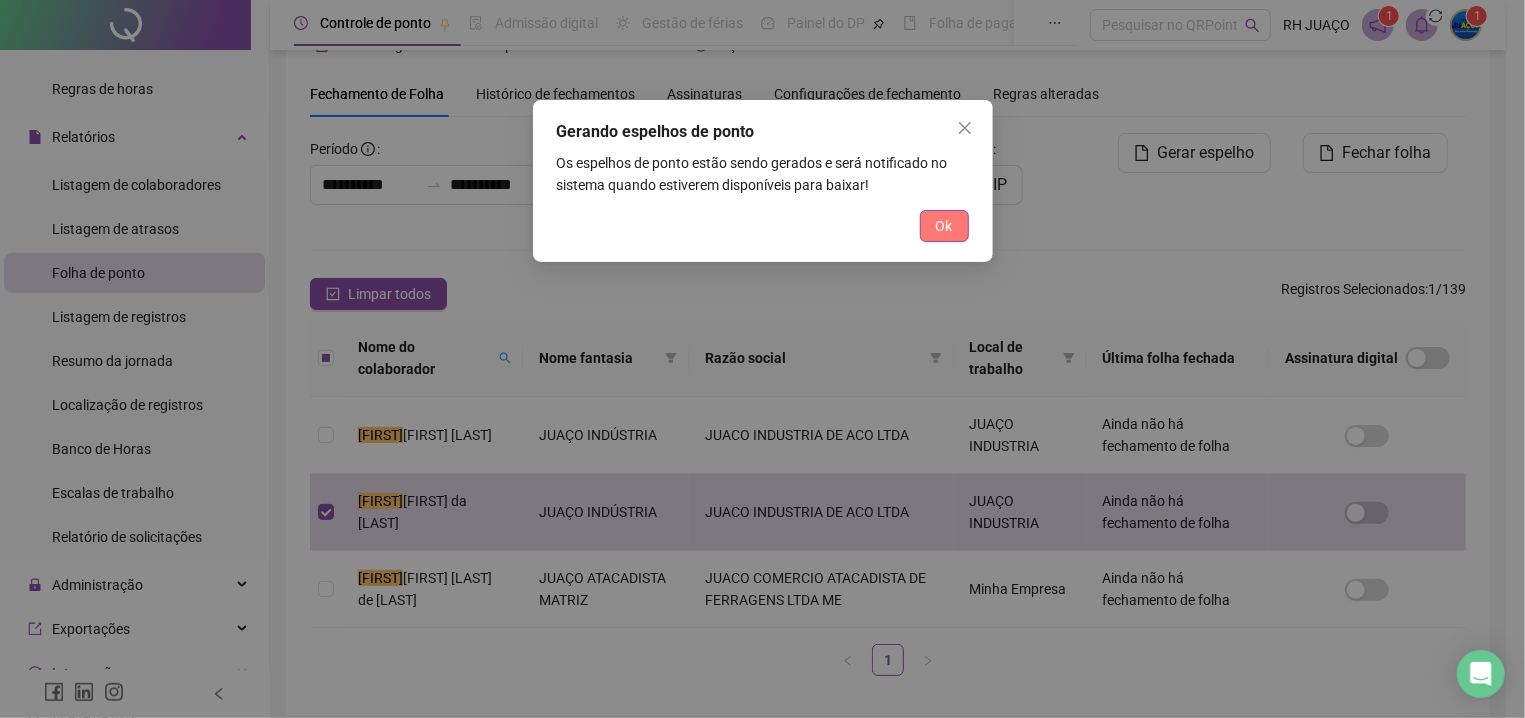 click on "Ok" at bounding box center [944, 226] 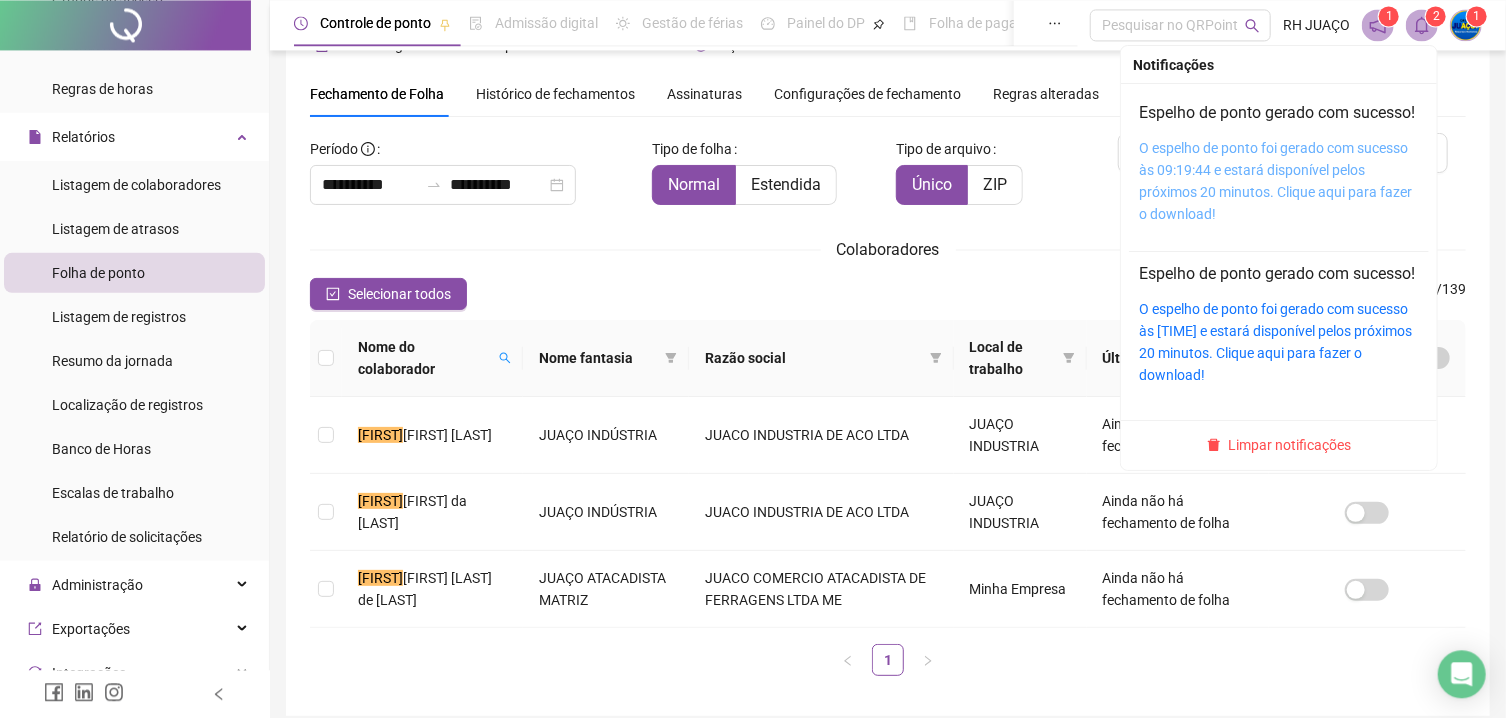 click on "O espelho de ponto foi gerado com sucesso às 09:19:44 e estará disponível pelos próximos 20 minutos.
Clique aqui para fazer o download!" at bounding box center [1275, 181] 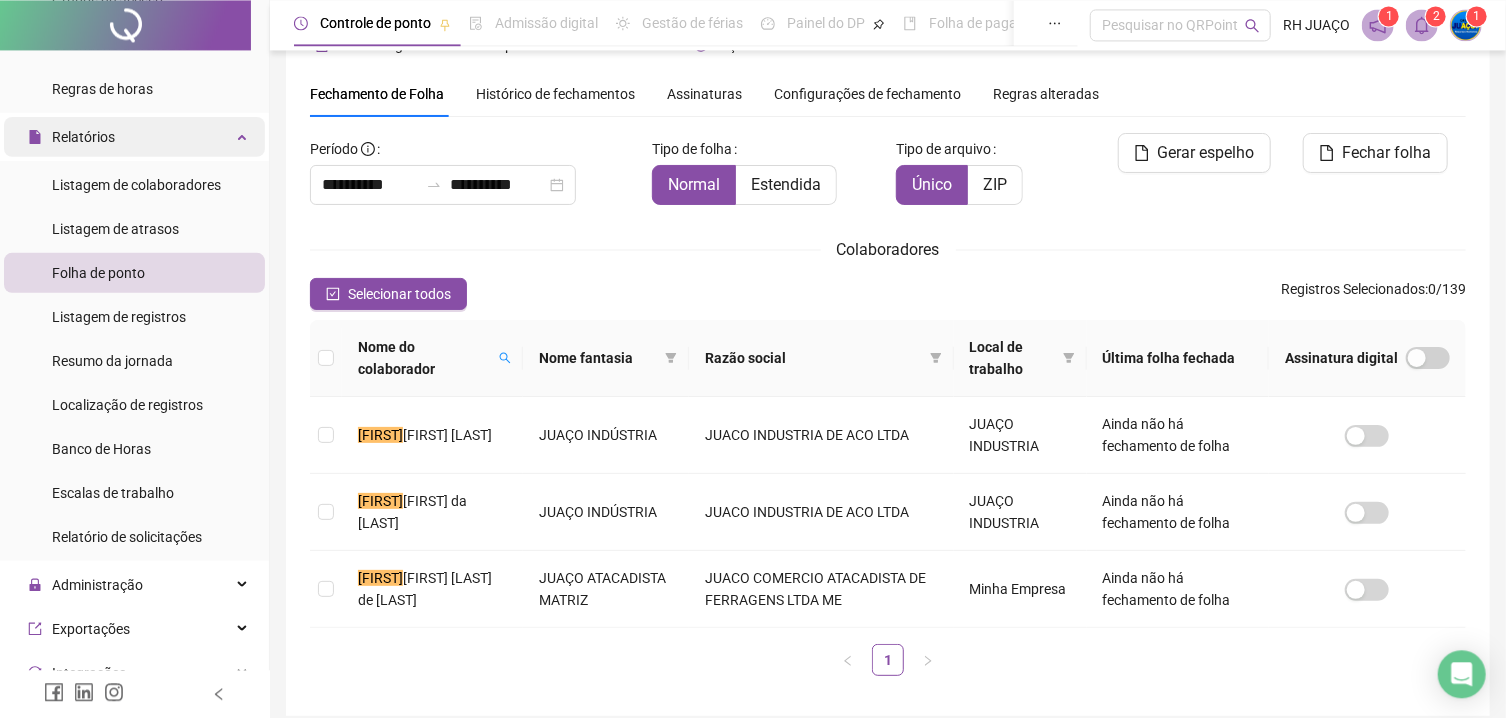 click on "Relatórios" at bounding box center (83, 137) 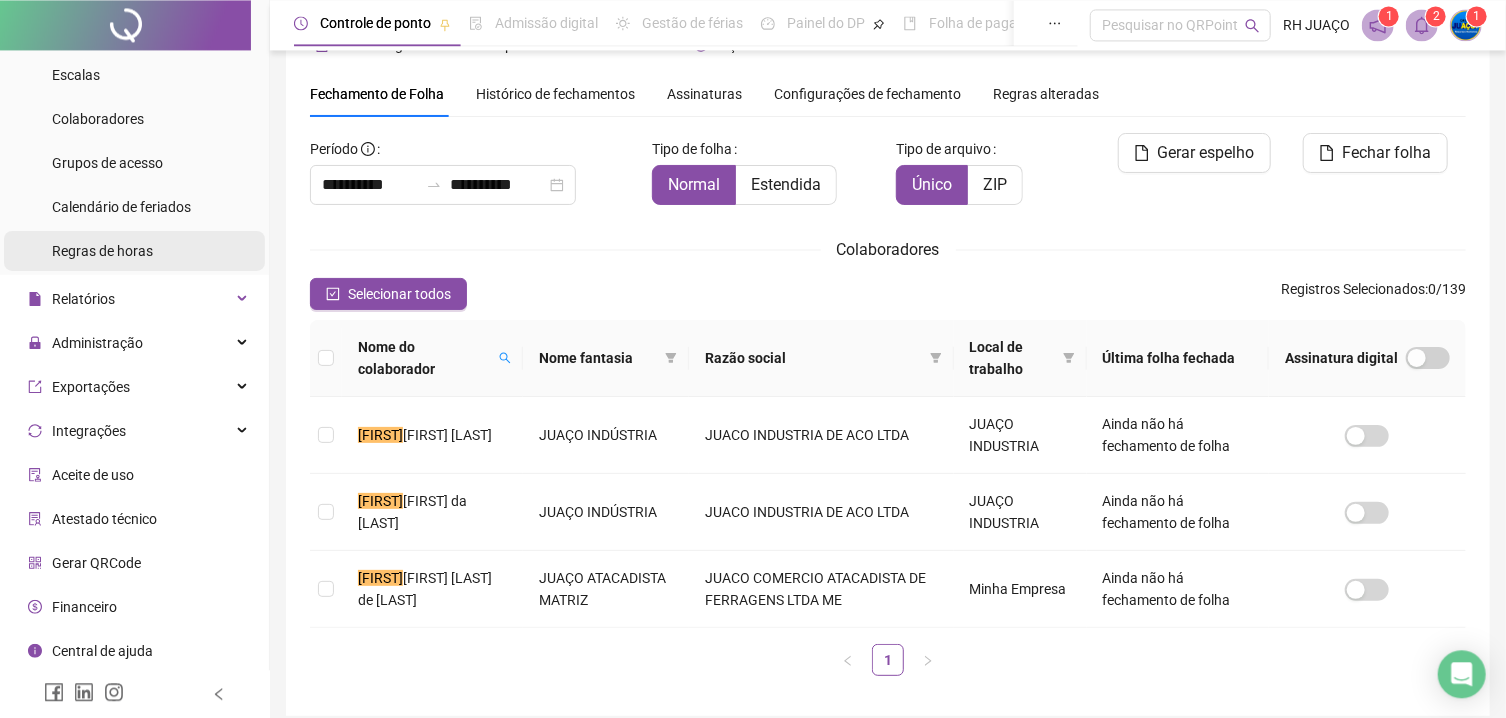 scroll, scrollTop: 0, scrollLeft: 0, axis: both 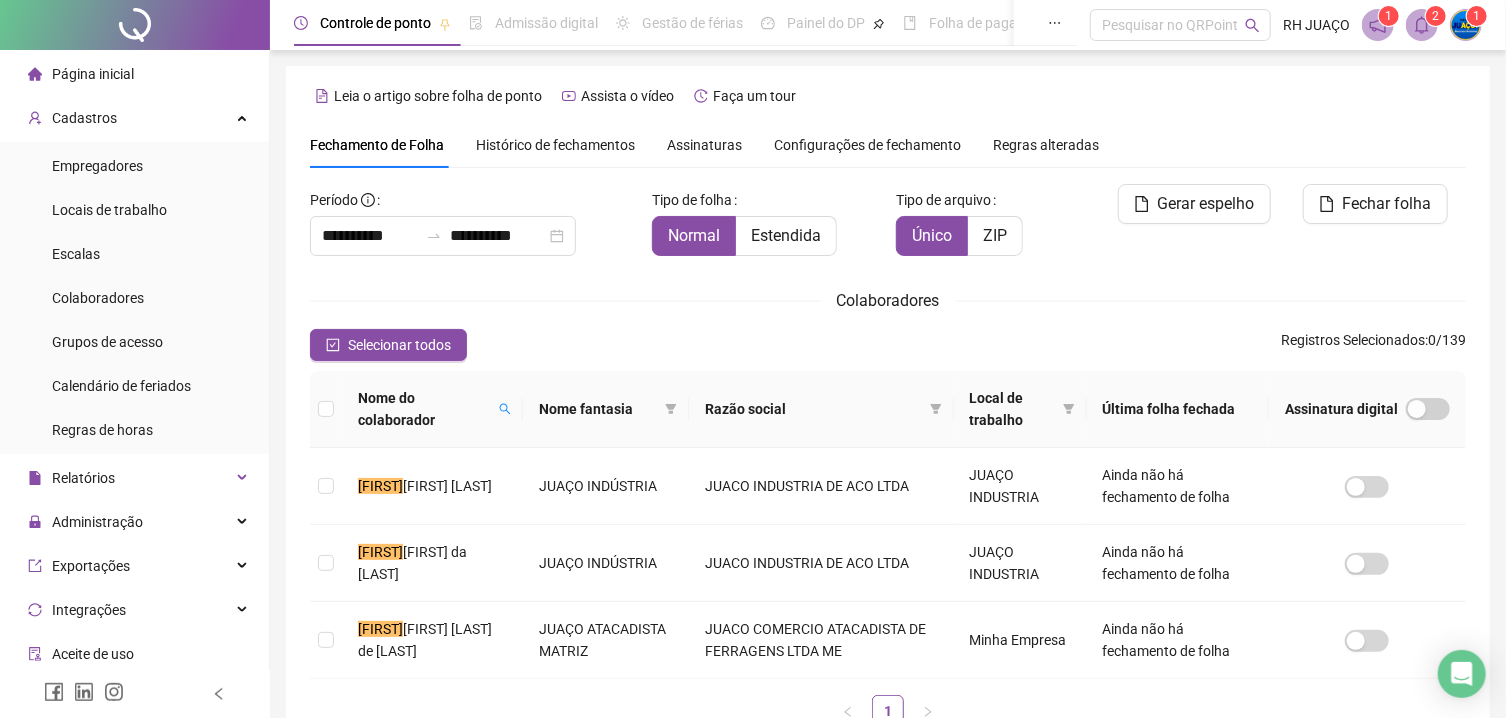 click on "Página inicial" at bounding box center [81, 74] 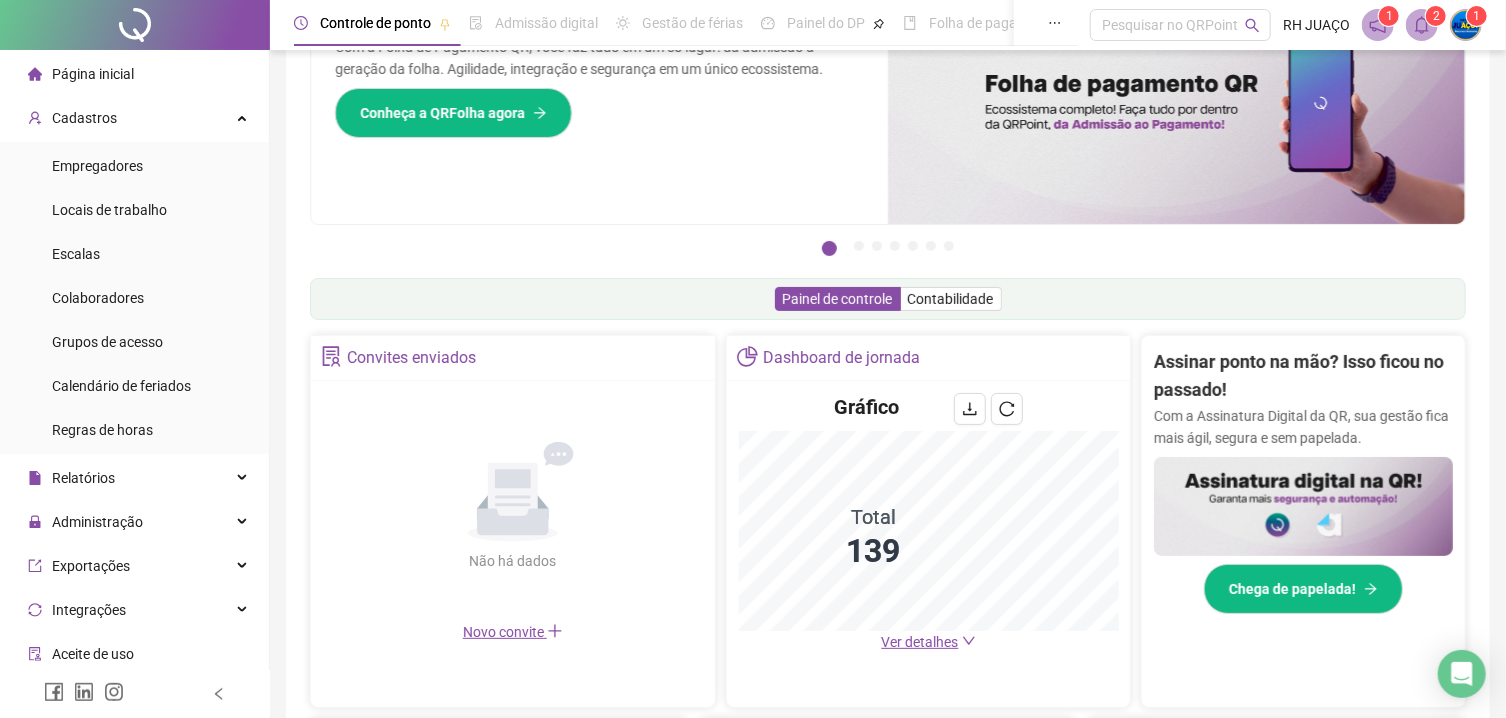 scroll, scrollTop: 214, scrollLeft: 0, axis: vertical 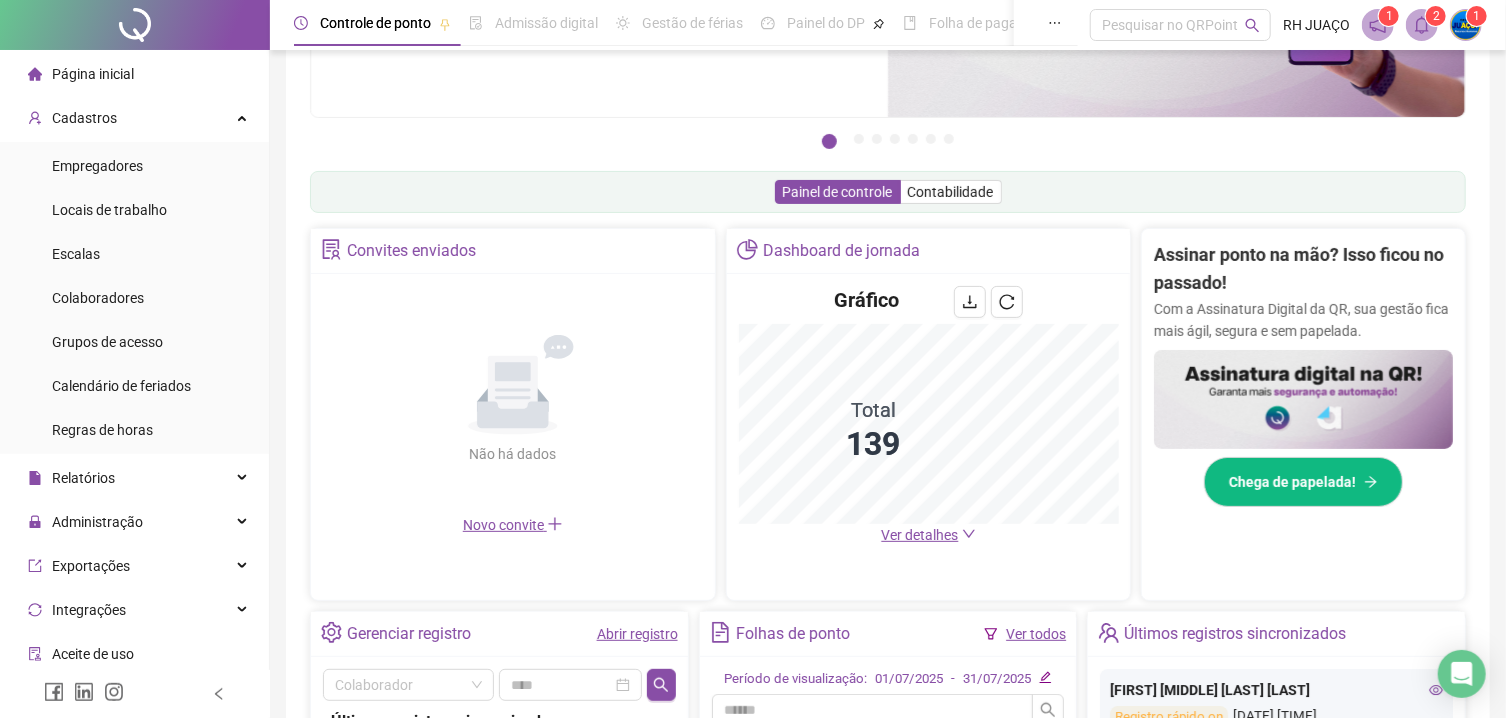 click on "Ver detalhes" at bounding box center [929, 535] 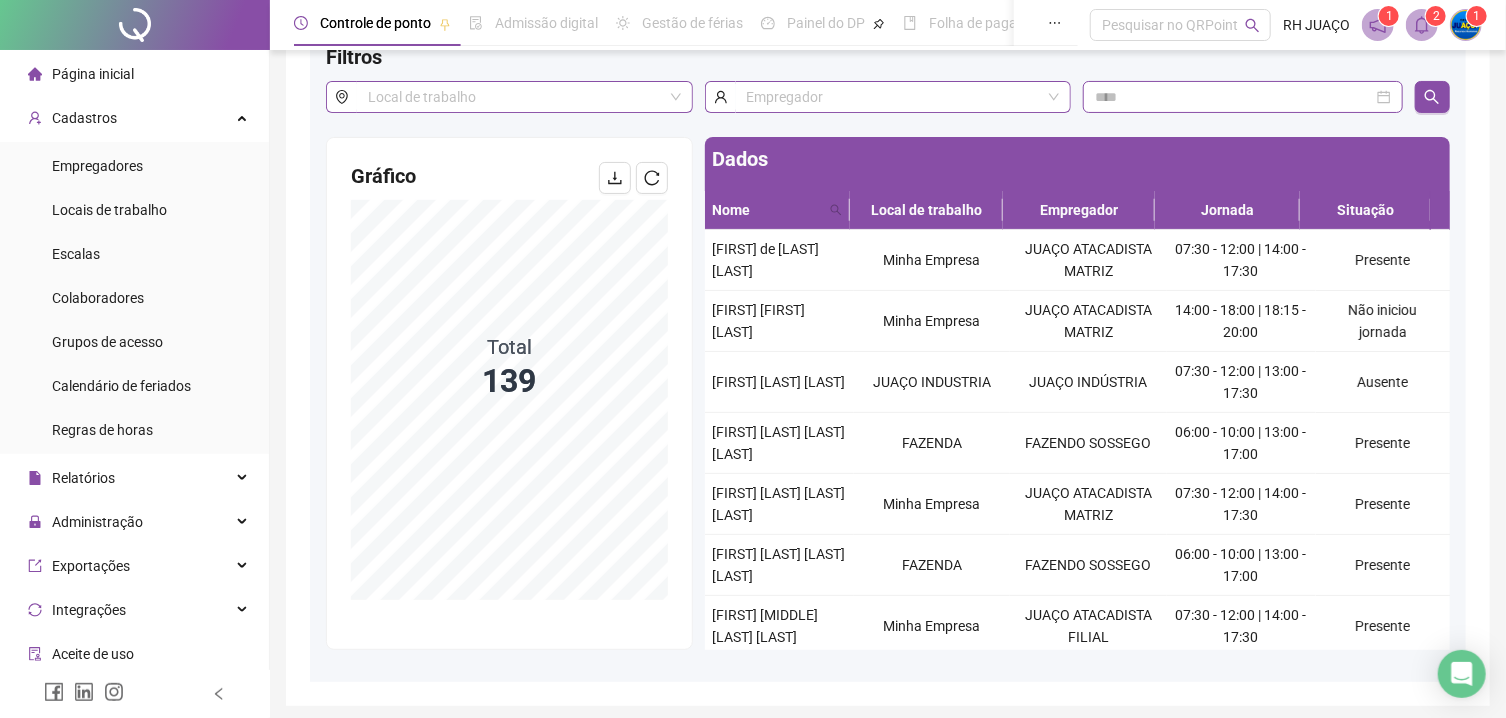 scroll, scrollTop: 0, scrollLeft: 0, axis: both 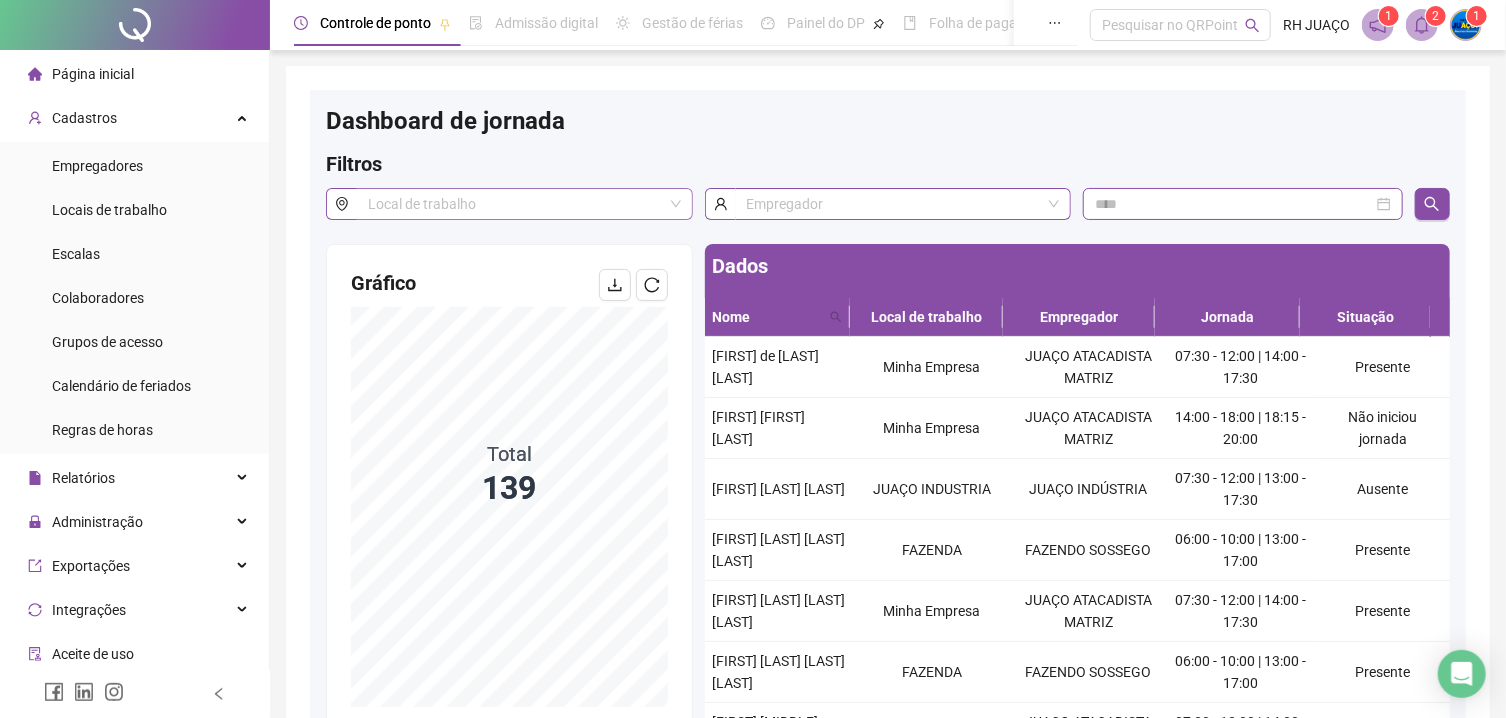 click at bounding box center (515, 204) 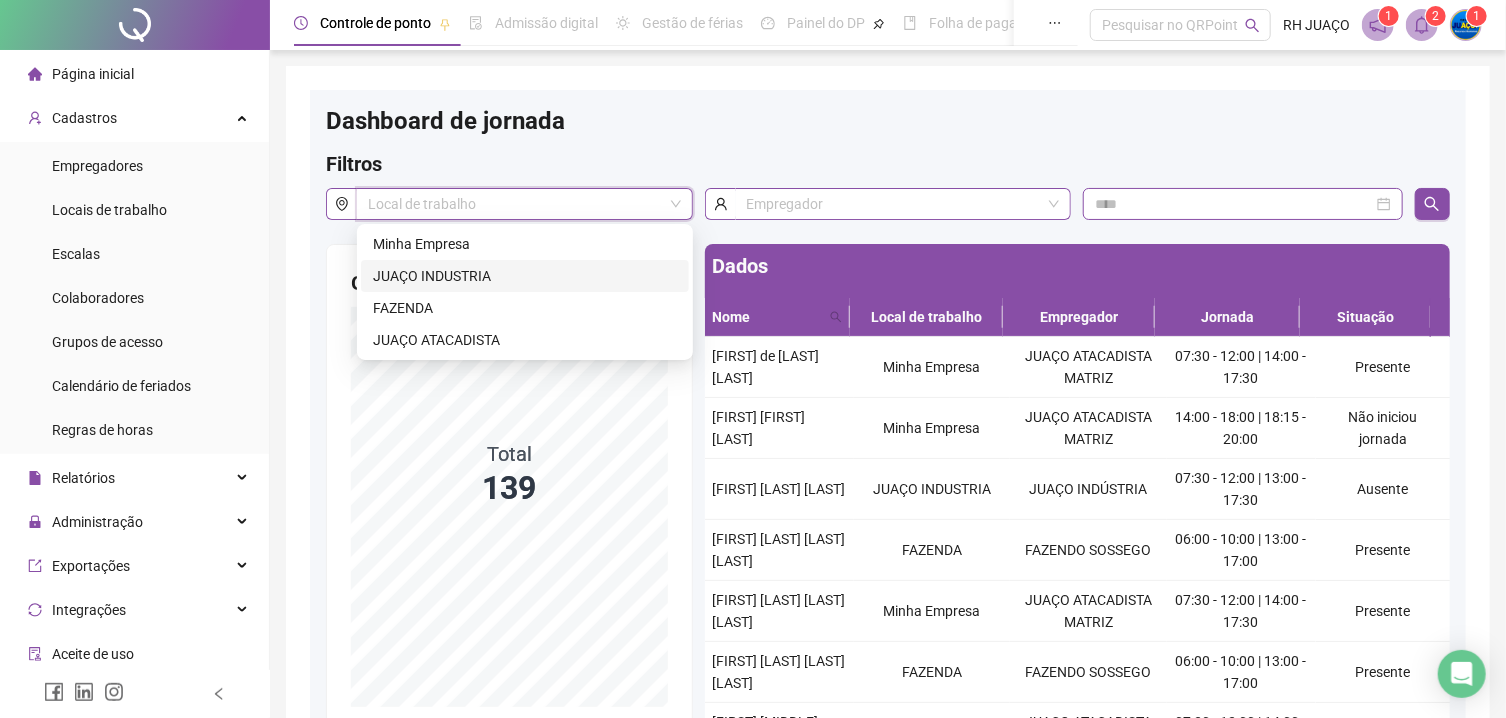 click on "JUAÇO INDUSTRIA" at bounding box center [525, 276] 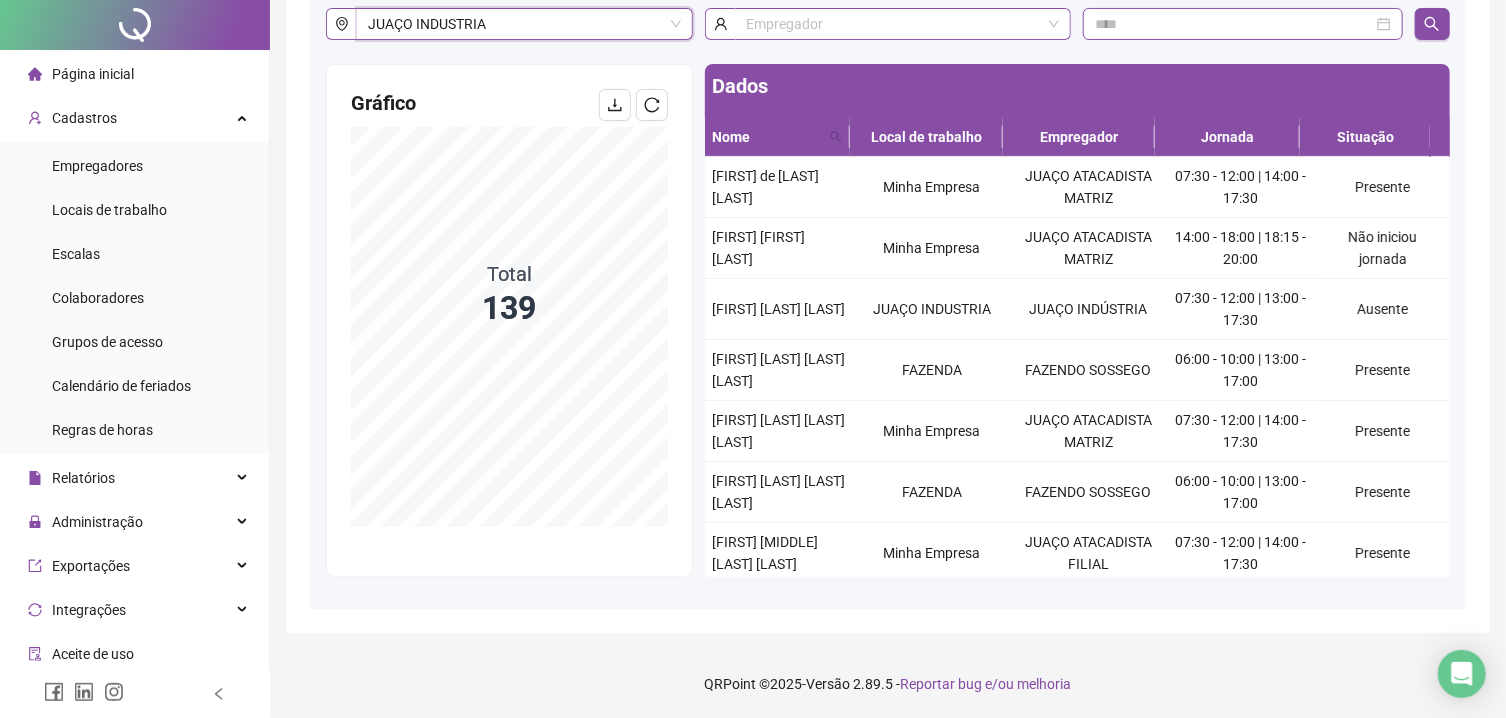 scroll, scrollTop: 0, scrollLeft: 0, axis: both 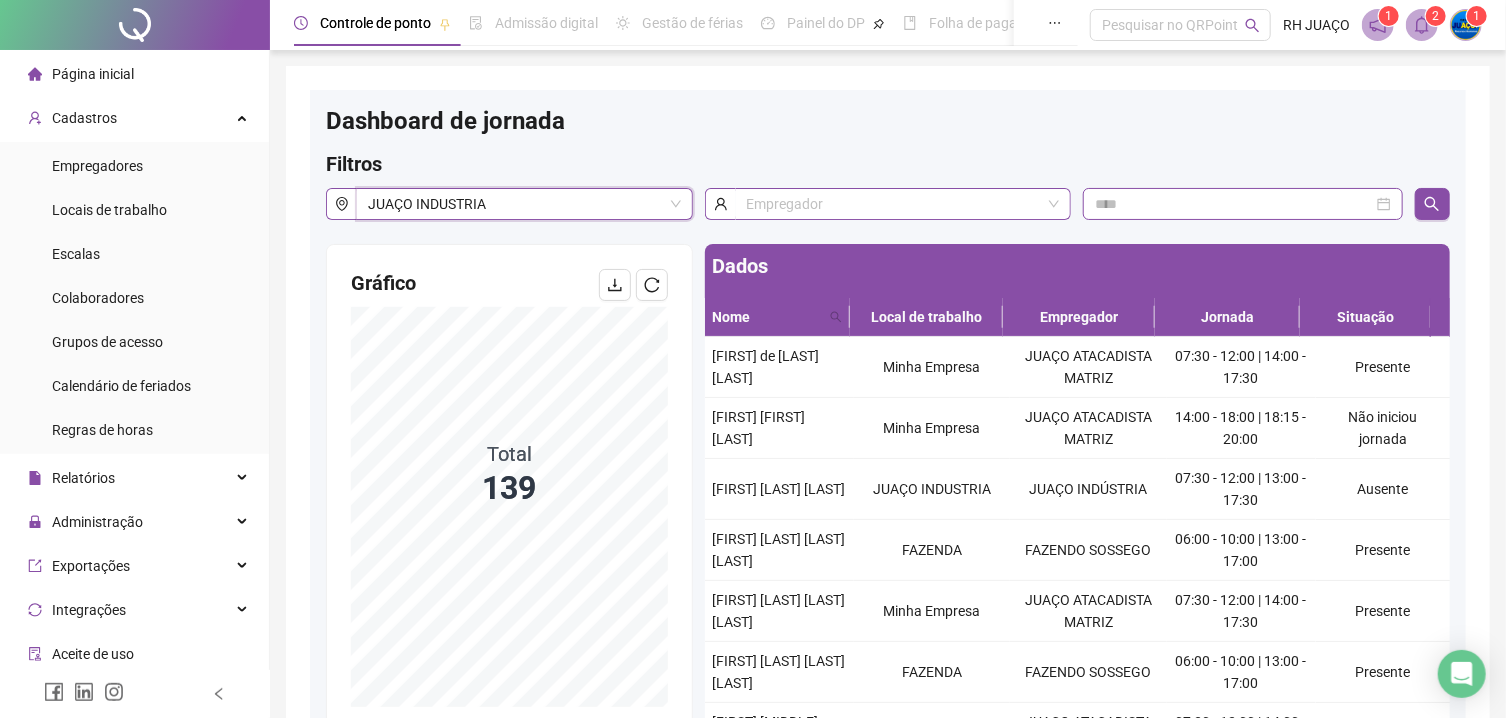 click at bounding box center (1242, 204) 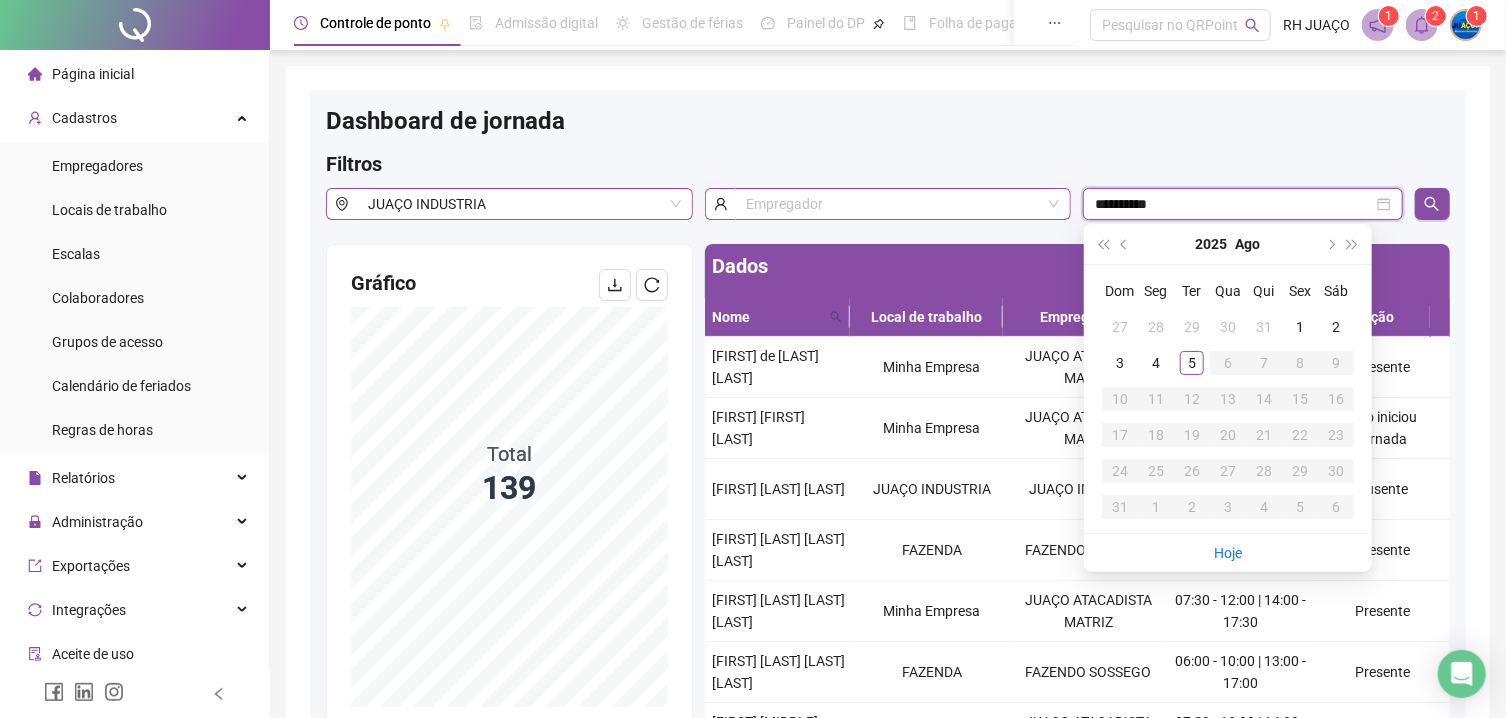type on "**********" 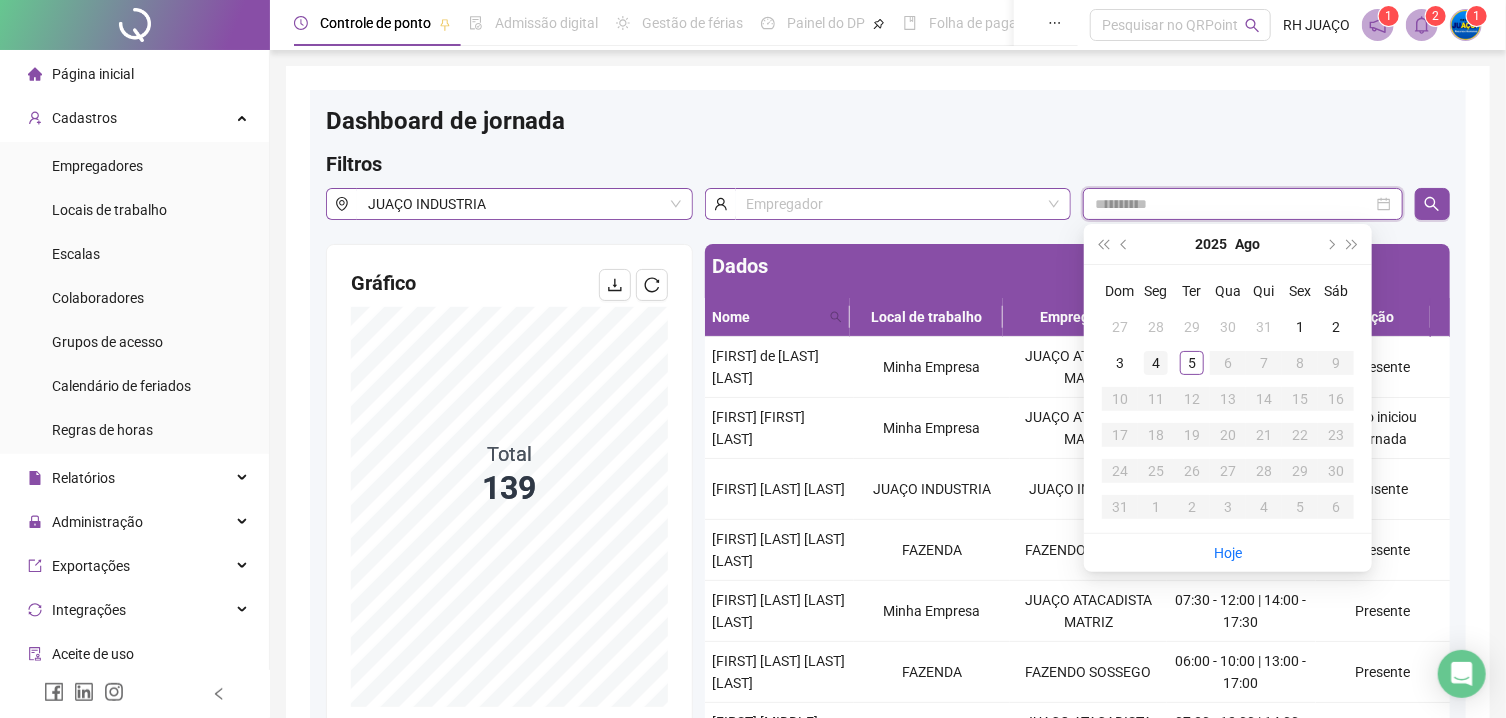 type on "**********" 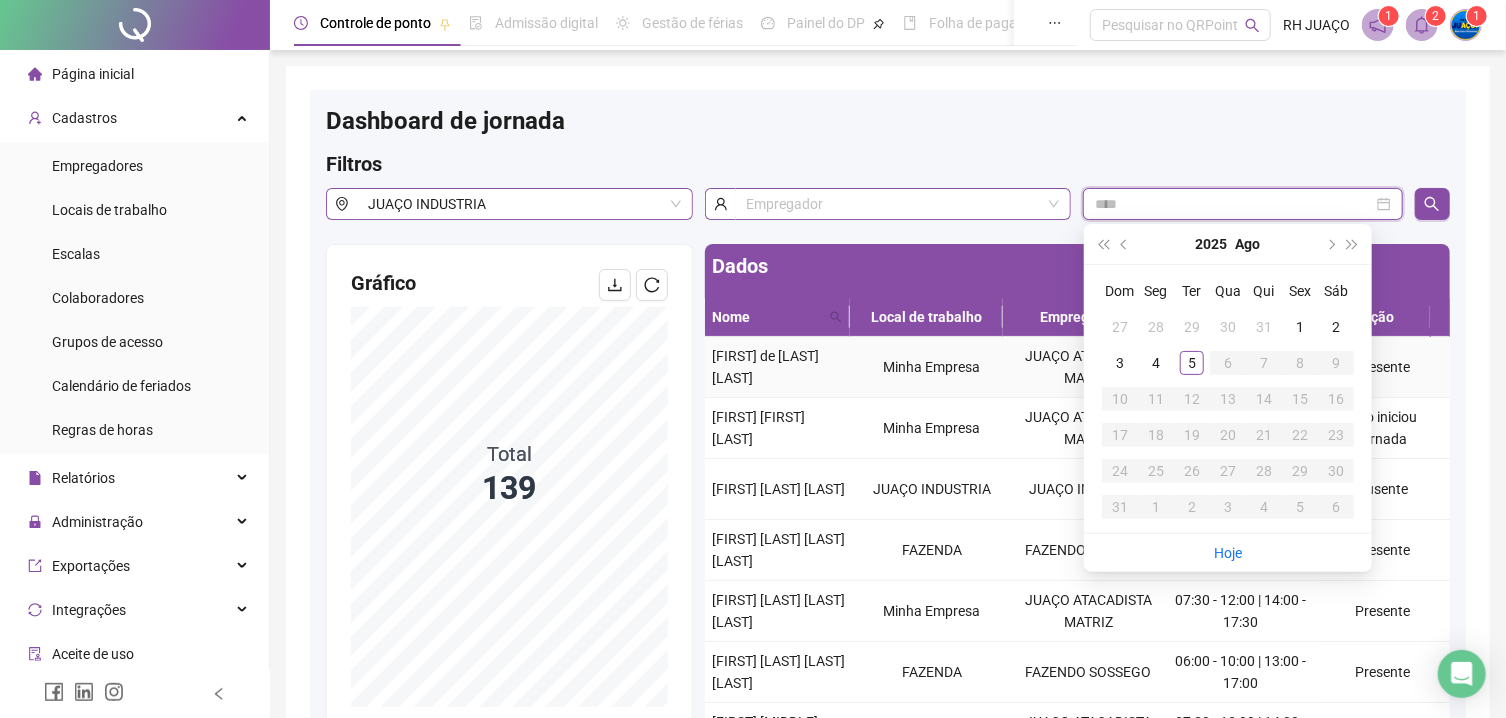 type on "**********" 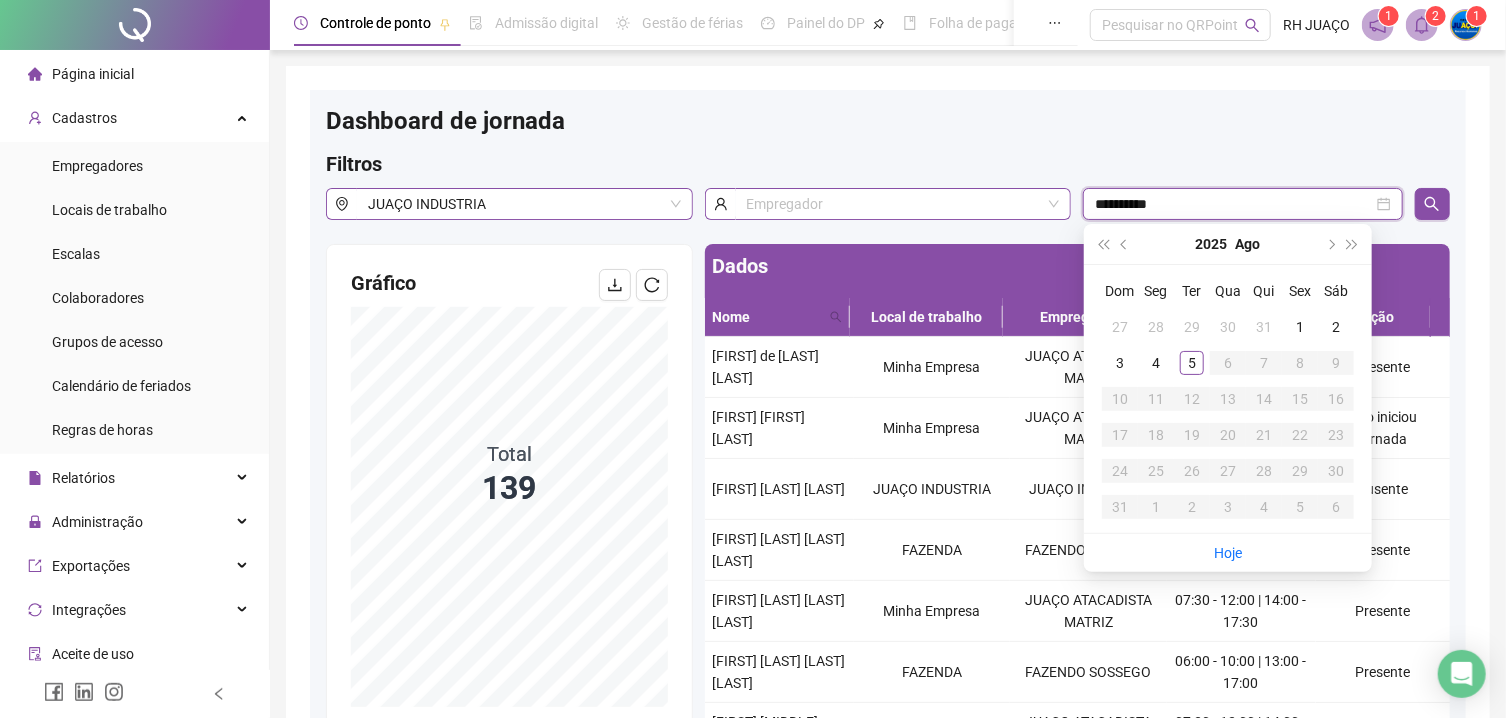 type 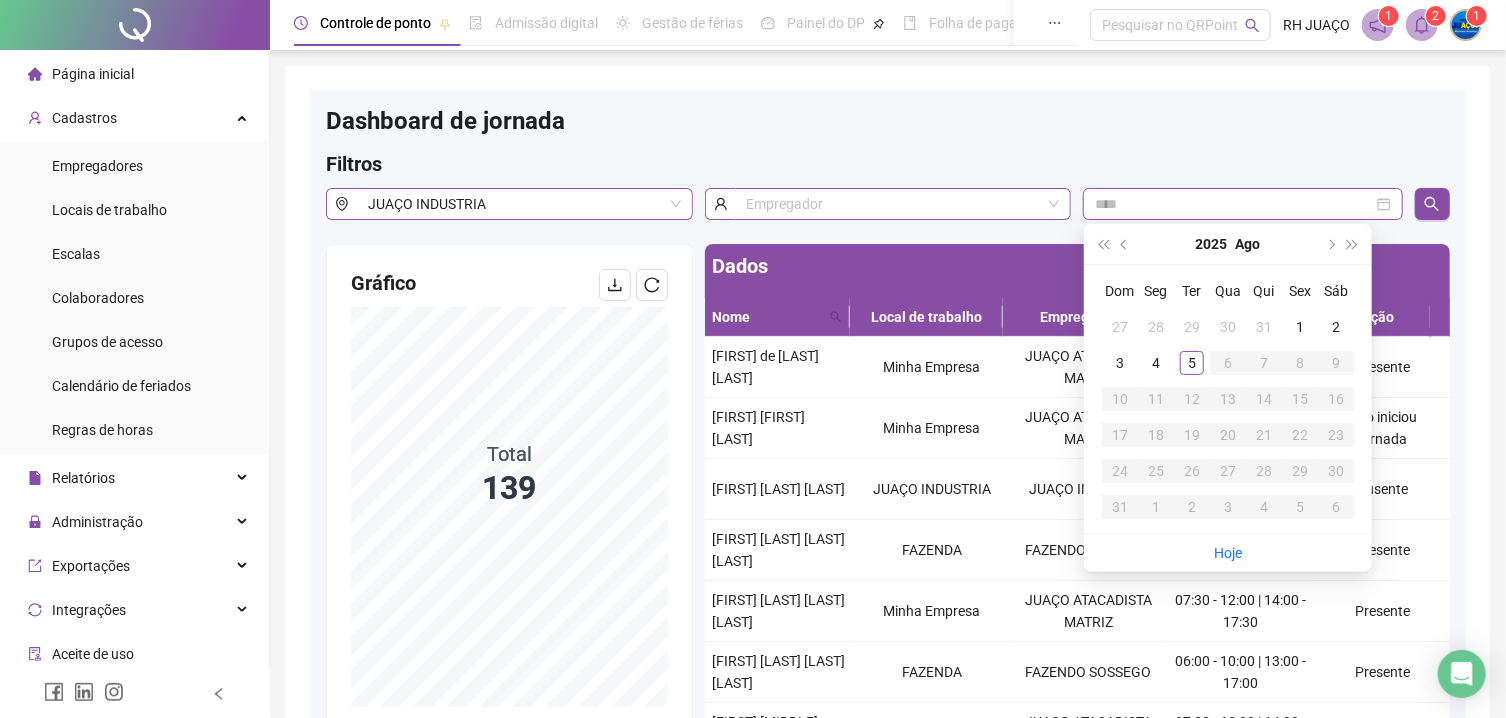 click on "Dashboard de jornada Filtros [CITY] INDUSTRIA Empregador Gráfico Total 139 Dados Nome Local de trabalho Empregador Jornada Situação           [FIRST] de [LAST] [LAST] Minha Empresa [CITY] ATACADISTA MATRIZ 07:30 - 12:00 | 14:00 - 17:30 Presente [FIRST] [MIDDLE] de [LAST]  Minha Empresa [CITY] ATACADISTA MATRIZ 14:00 - 18:00 | 18:15 - 20:00 Não iniciou jornada [FIRST] [LAST] [LAST] [CITY] INDUSTRIA [CITY] INDÚSTRIA 07:30 - 12:00 | 13:00 - 17:30 Ausente [FIRST] [LAST] [LAST] [LAST] FAZENDA FAZENDO SOSSEGO 06:00 - 10:00 | 13:00 - 17:00 Presente [FIRST] [MIDDLE] [LAST] [LAST] Minha Empresa [CITY] ATACADISTA MATRIZ 07:30 - 12:00 | 14:00 - 17:30 Presente [FIRST] [MIDDLE] [LAST] de [LAST] FAZENDA FAZENDO SOSSEGO 06:00 - 10:00 | 13:00 - 17:00 Presente [FIRST] [MIDDLE] [LAST] [LAST] Minha Empresa [CITY] ATACADISTA FILIAL 07:30 - 12:00 | 14:00 - 17:30 Presente [FIRST] [MIDDLE] [LAST] [LAST] Minha Empresa [CITY] ATACADISTA MATRIZ 14:00 - 18:00 | 18:15 - 20:00 Não iniciou jornada [FIRST] [MIDDLE] [LAST]" at bounding box center [888, 439] 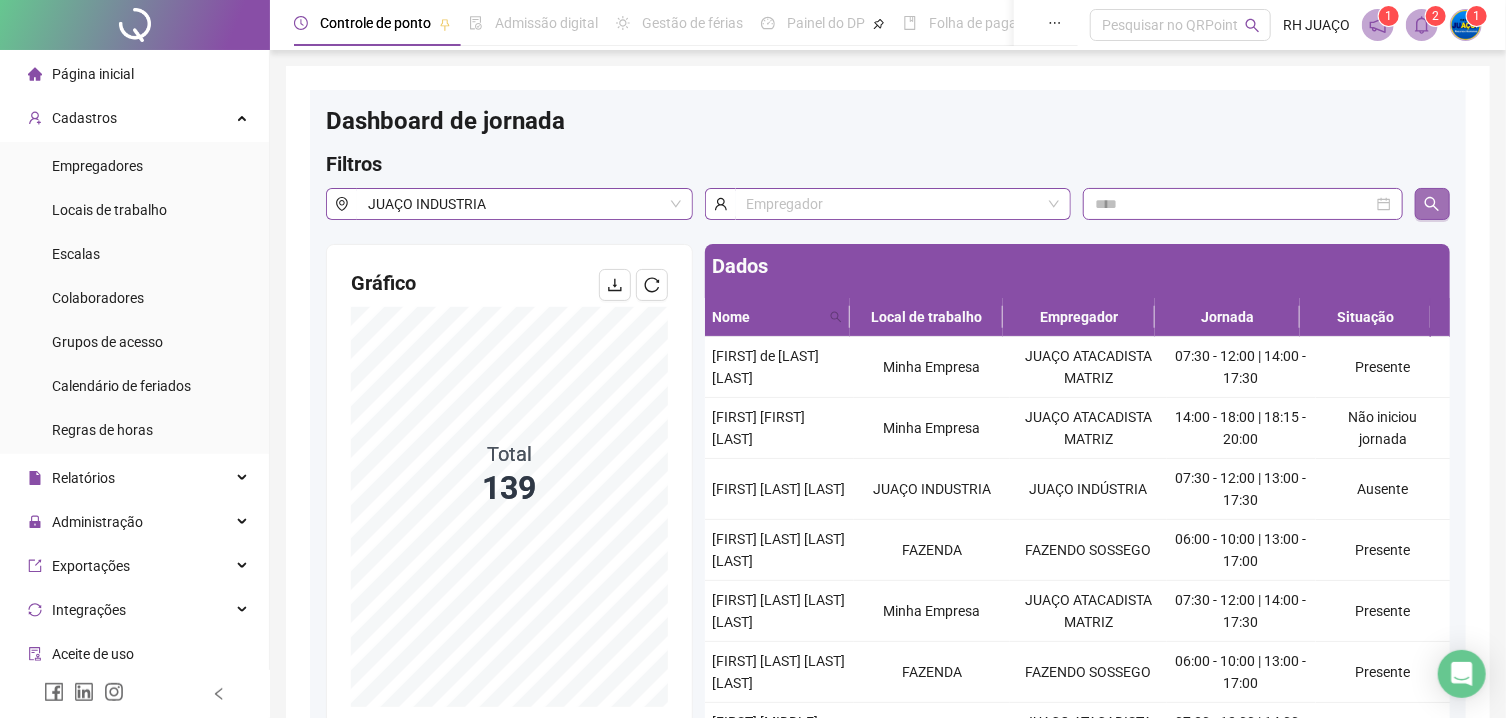 click 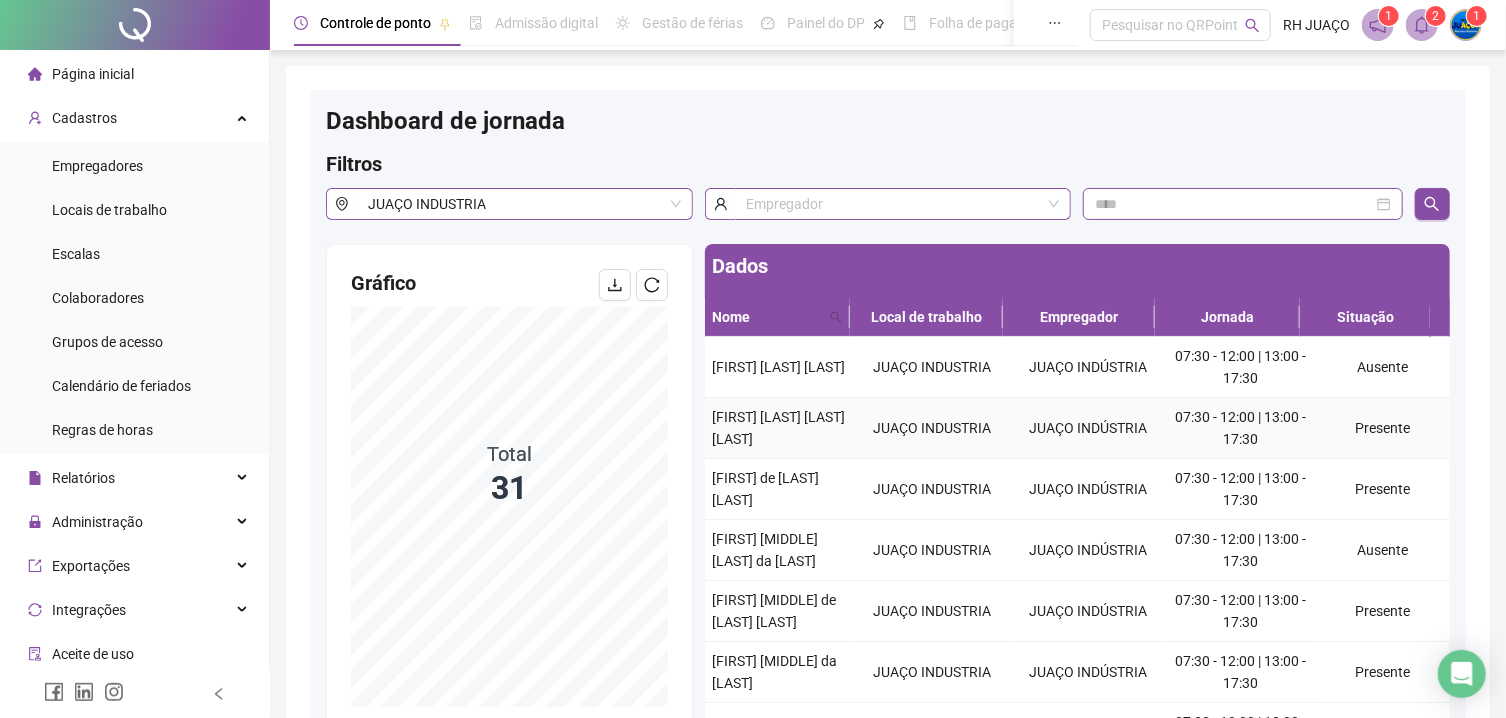 scroll, scrollTop: 113, scrollLeft: 0, axis: vertical 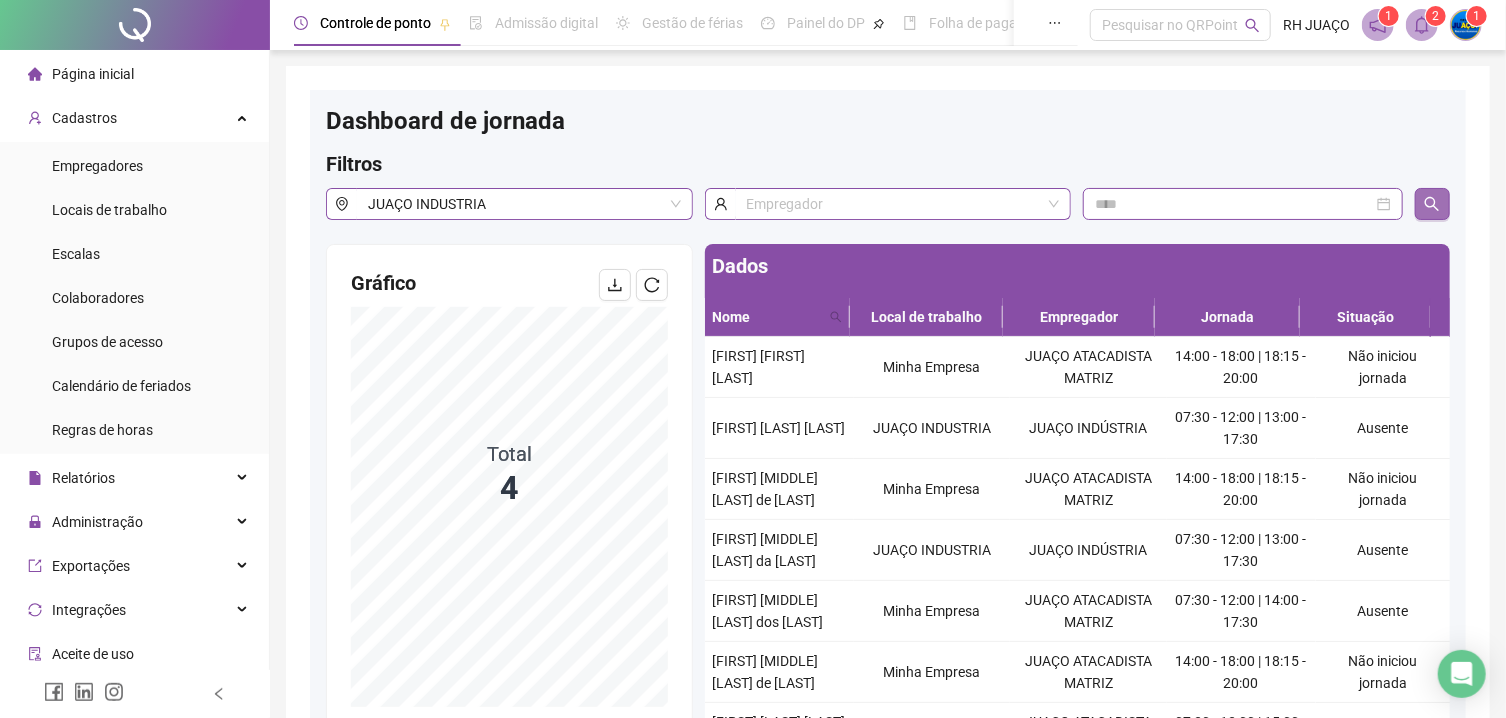 click at bounding box center [1432, 204] 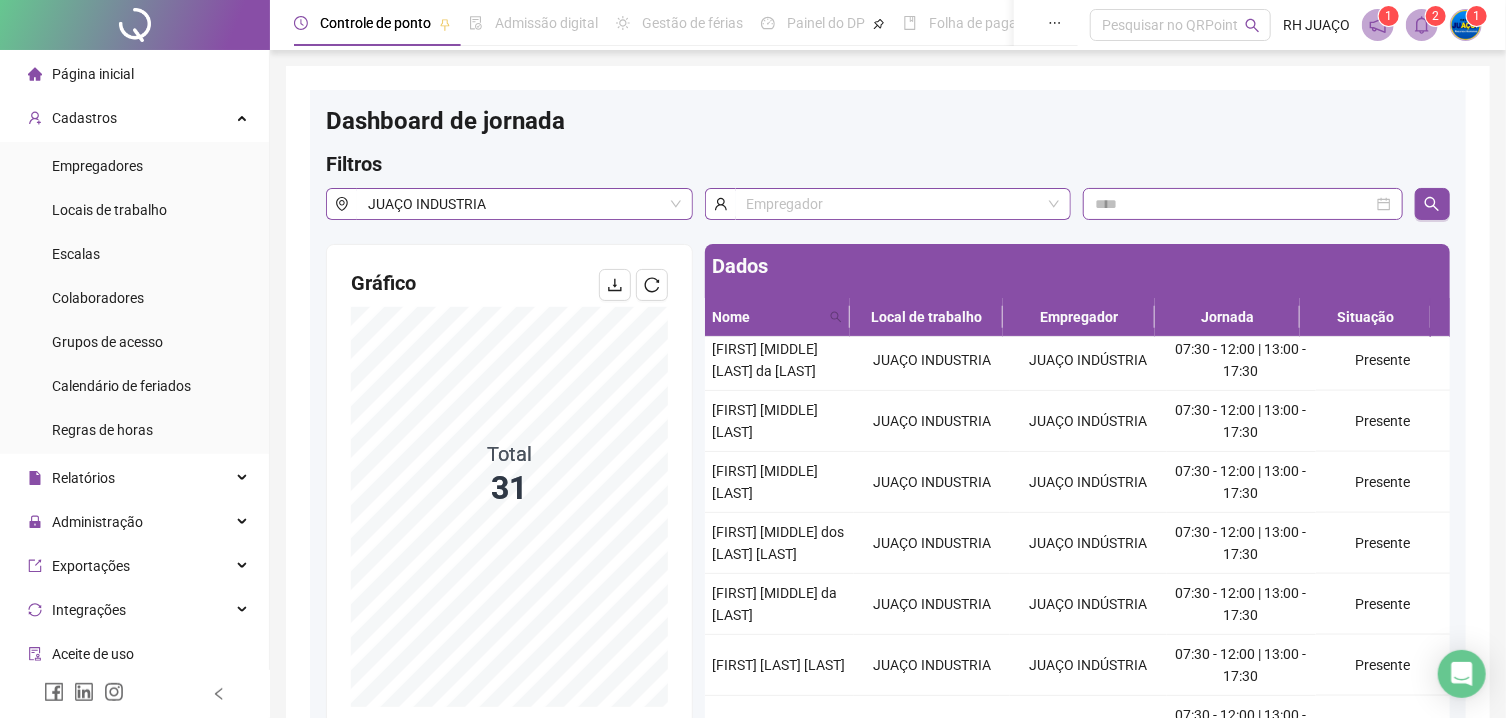 scroll, scrollTop: 1695, scrollLeft: 0, axis: vertical 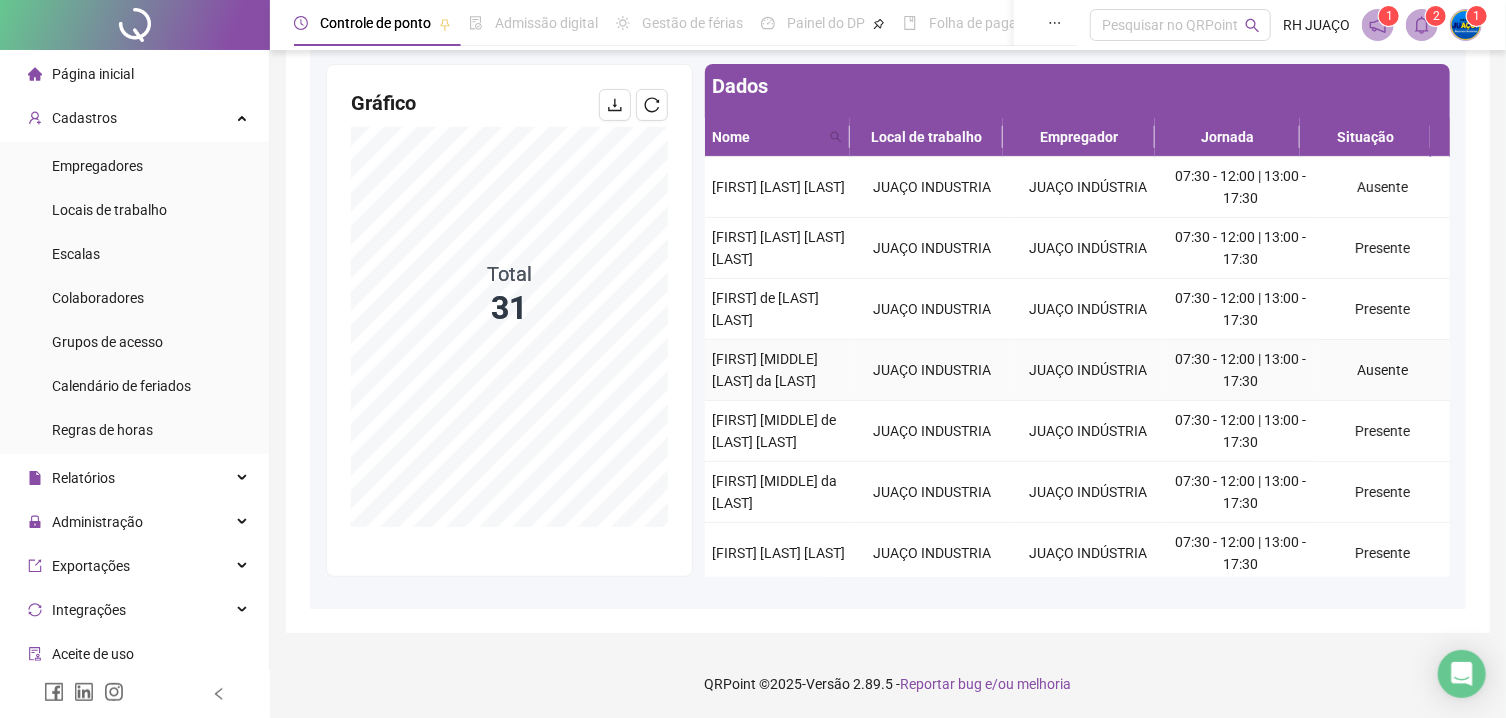 click on "Ausente" at bounding box center (1383, 370) 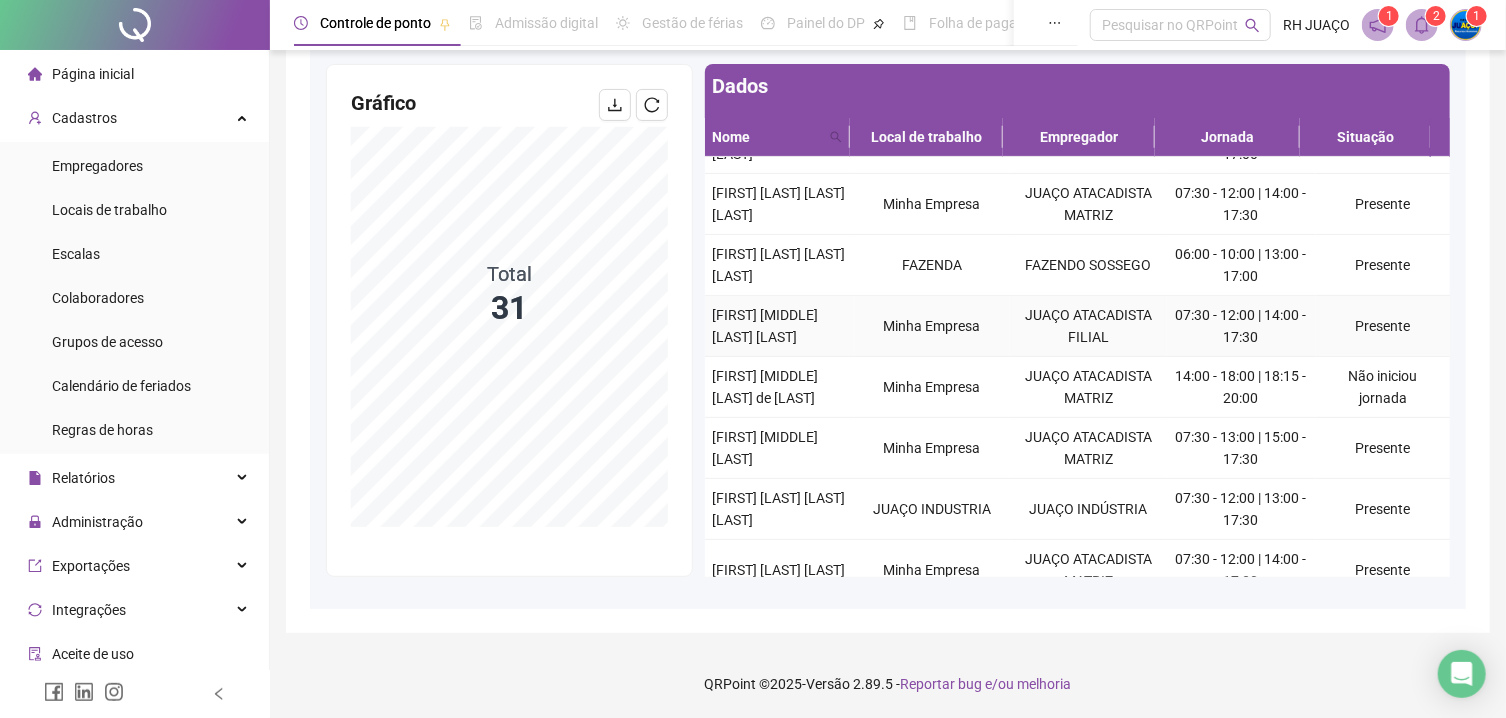scroll, scrollTop: 0, scrollLeft: 0, axis: both 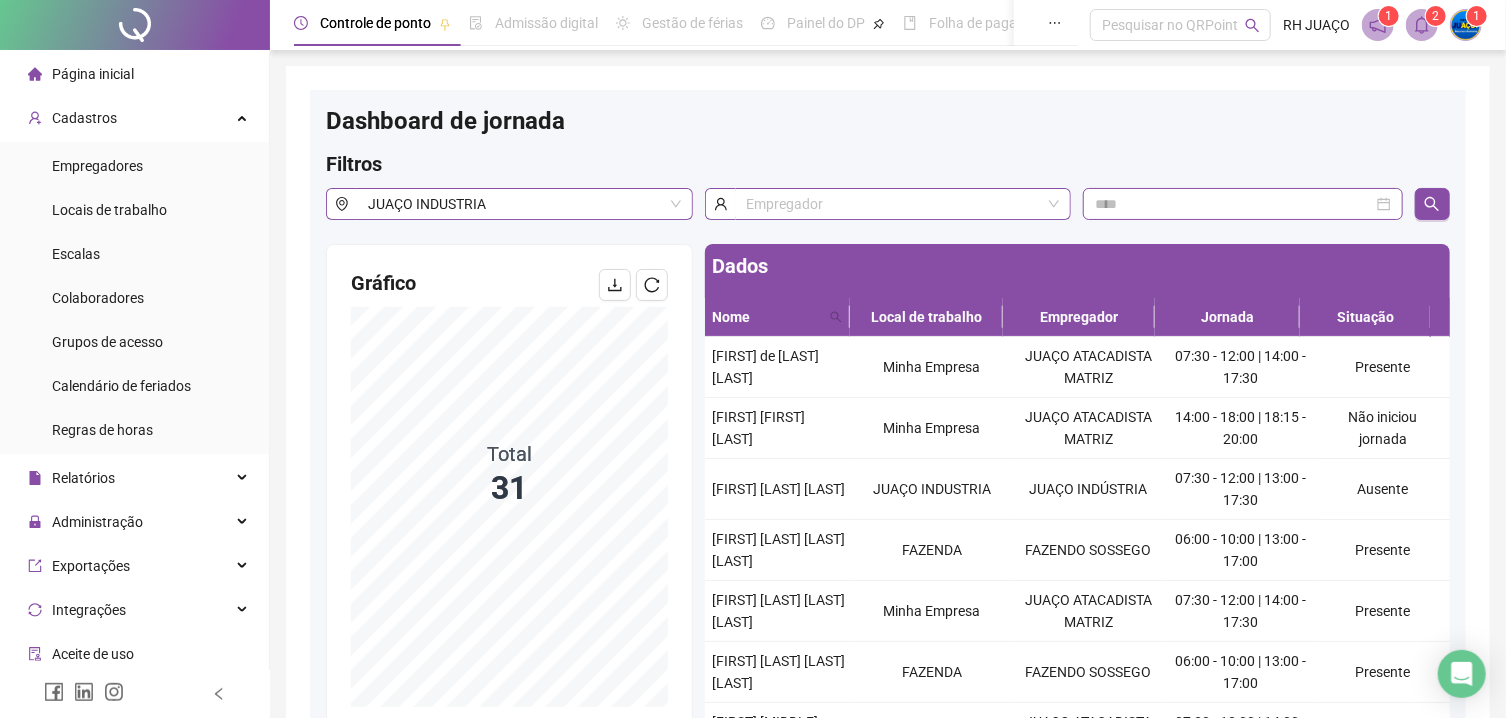 click on "Página inicial" at bounding box center [93, 74] 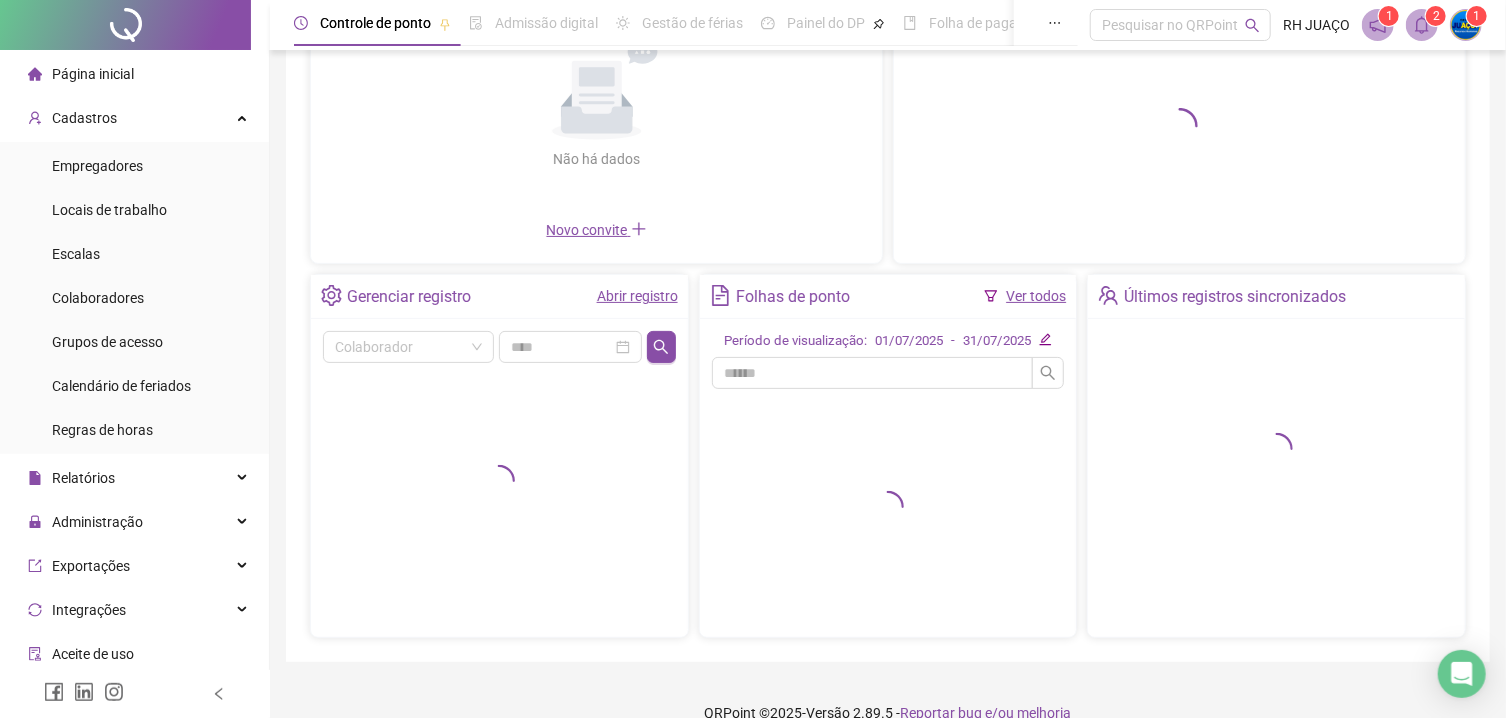 scroll, scrollTop: 245, scrollLeft: 0, axis: vertical 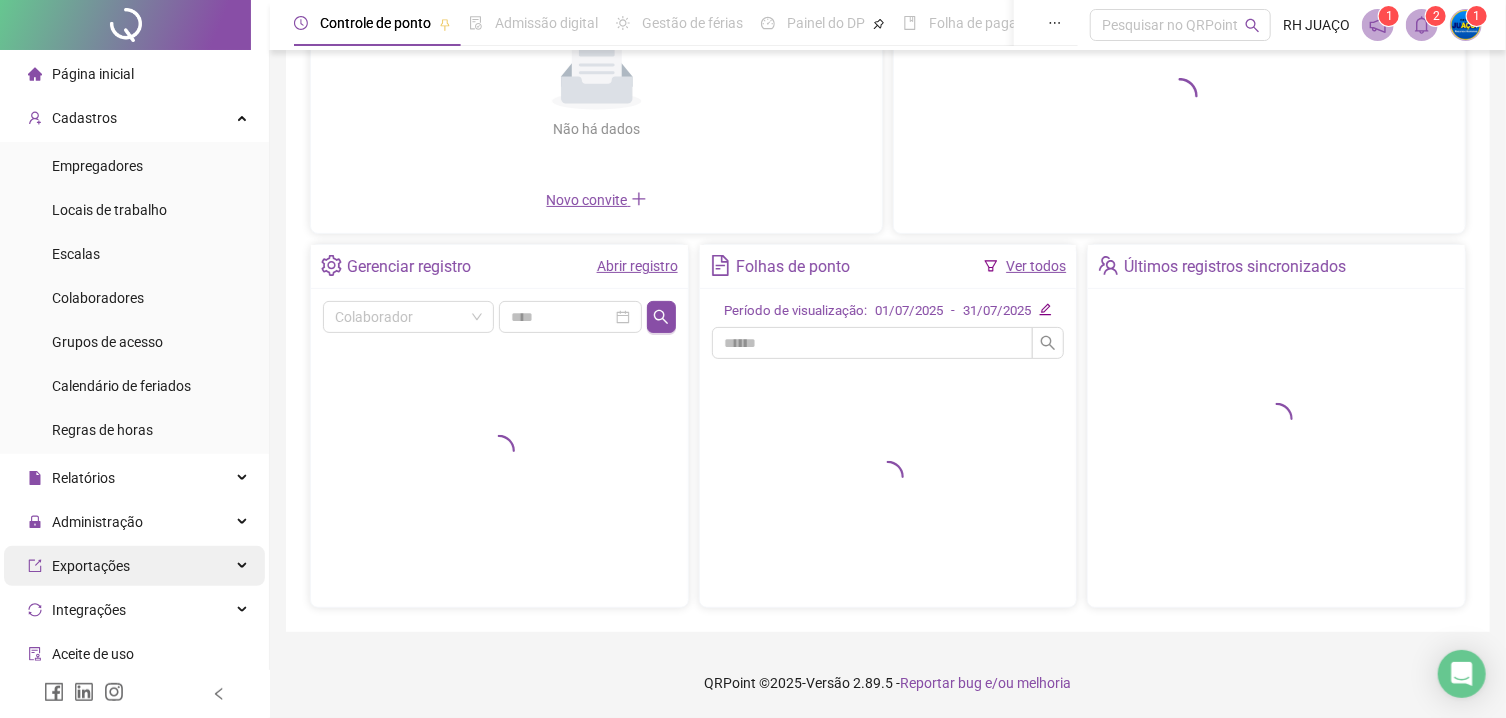 click on "Exportações" at bounding box center (134, 566) 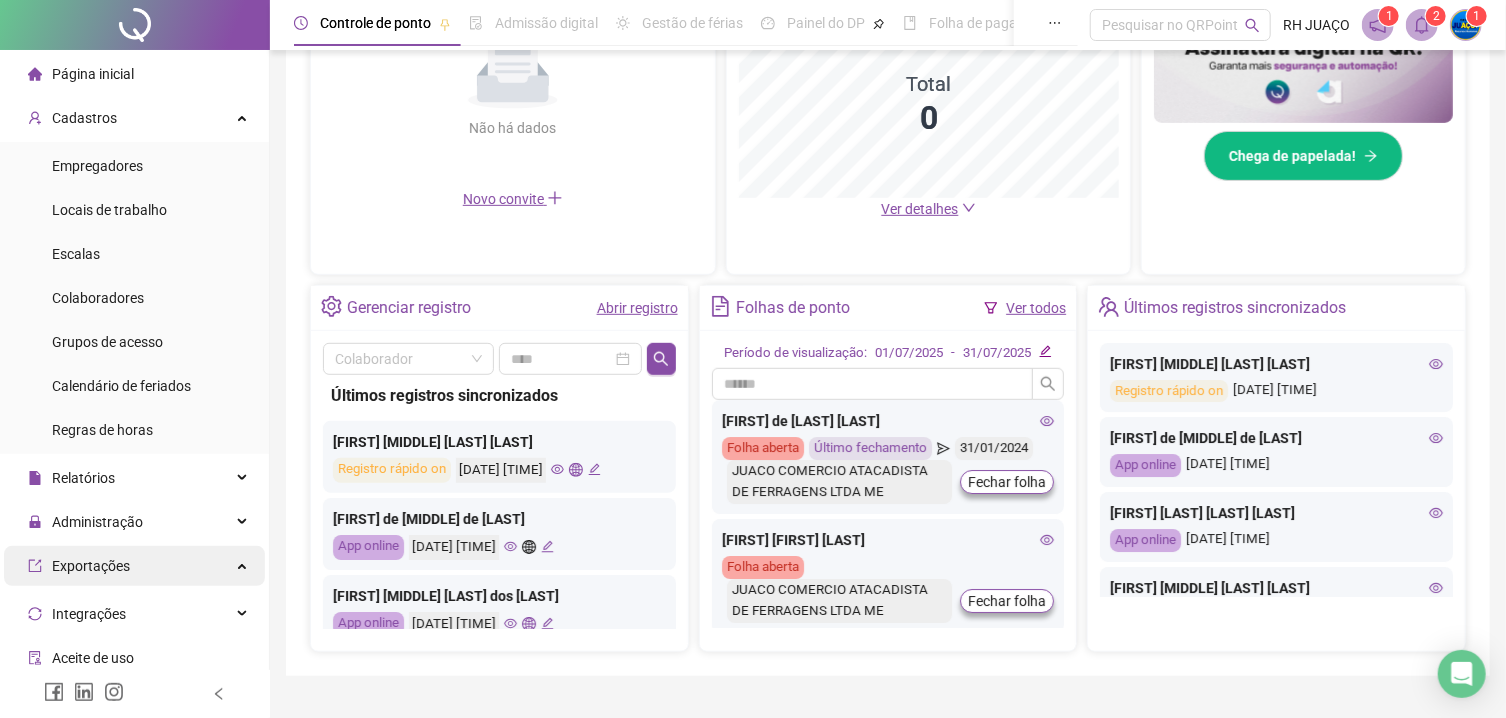 click on "Exportações" at bounding box center (134, 566) 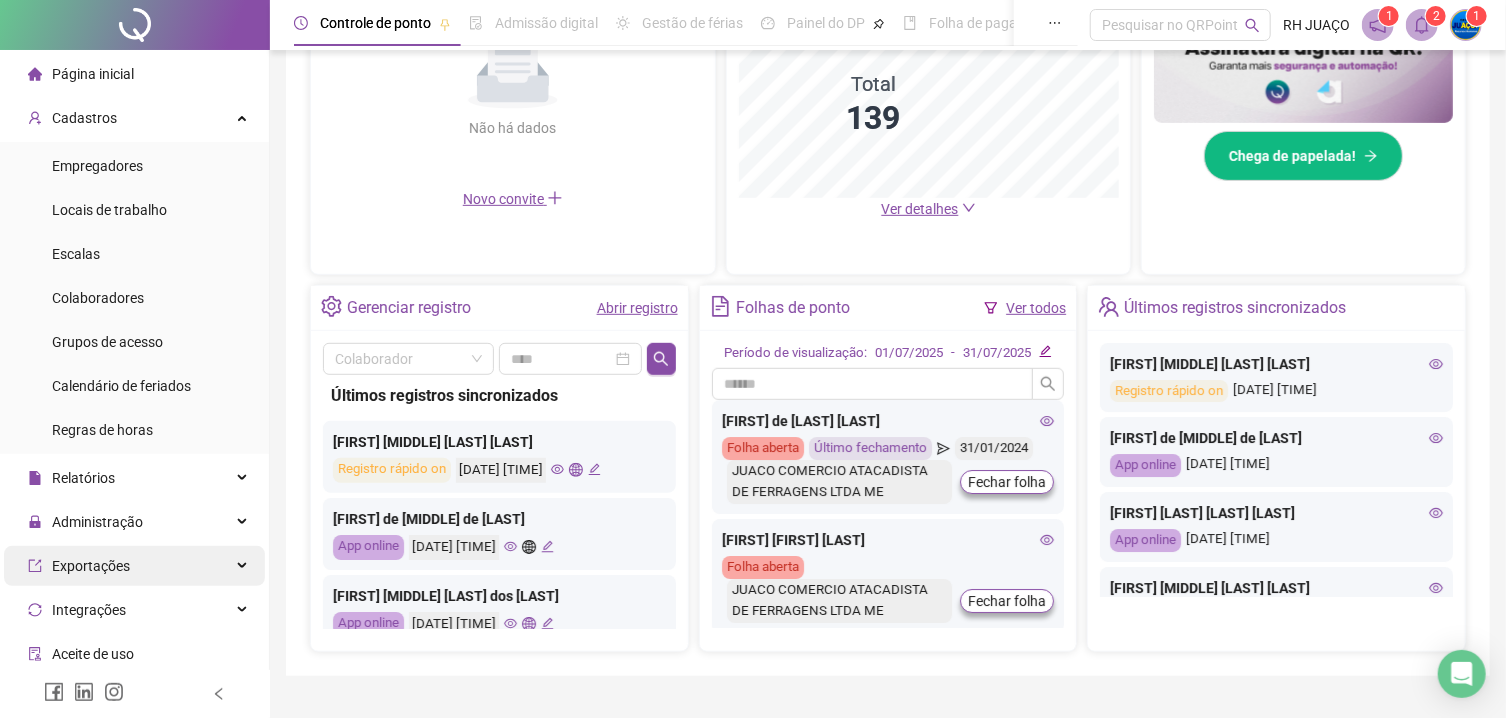 click on "Exportações" at bounding box center (134, 566) 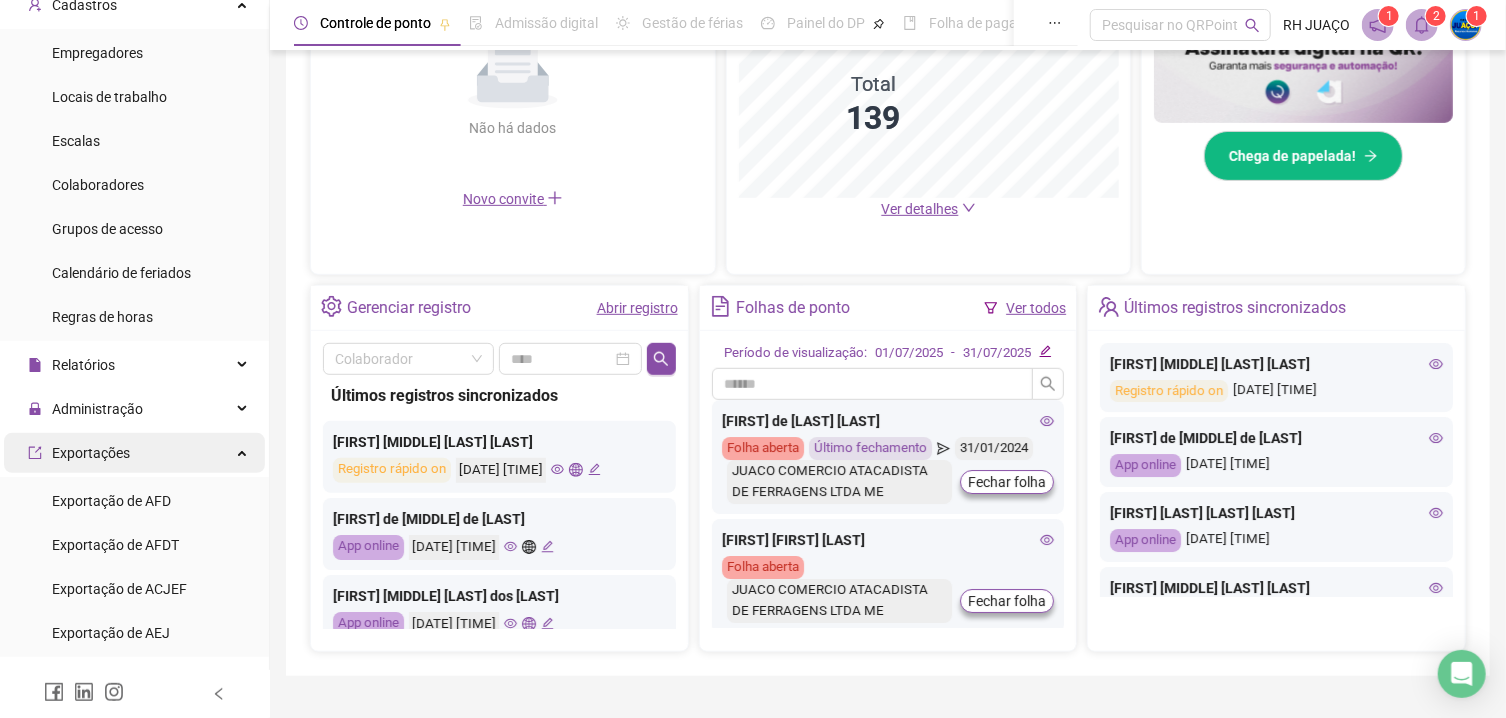 scroll, scrollTop: 227, scrollLeft: 0, axis: vertical 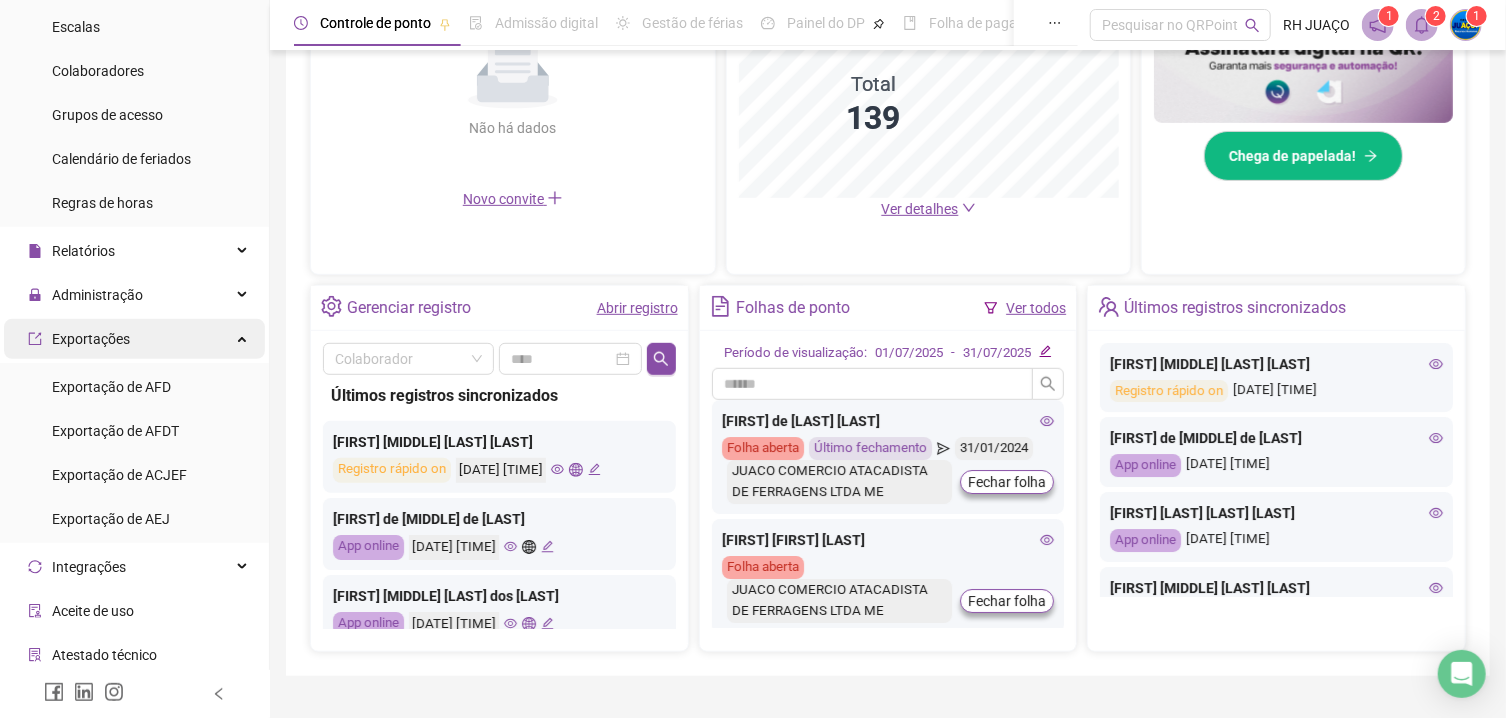 click on "Exportações" at bounding box center (134, 339) 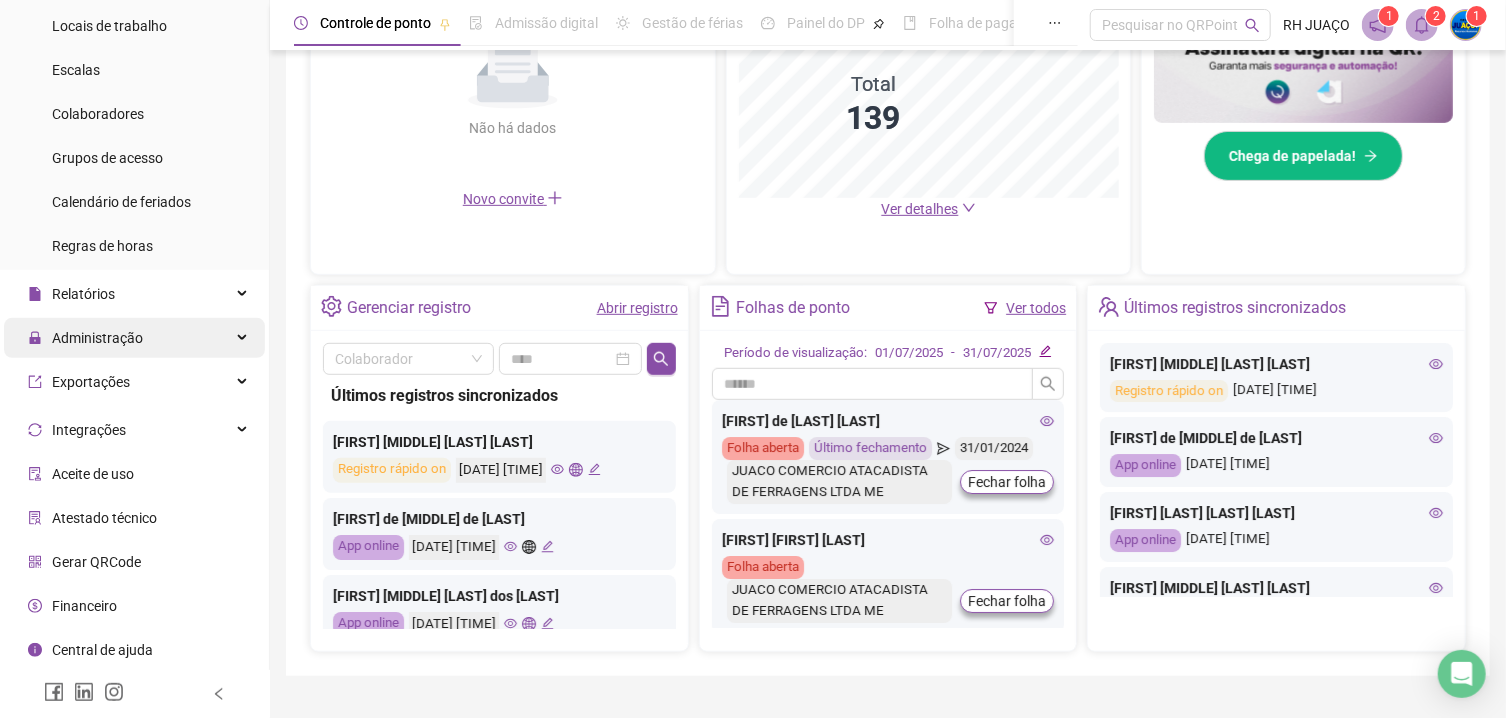 scroll, scrollTop: 179, scrollLeft: 0, axis: vertical 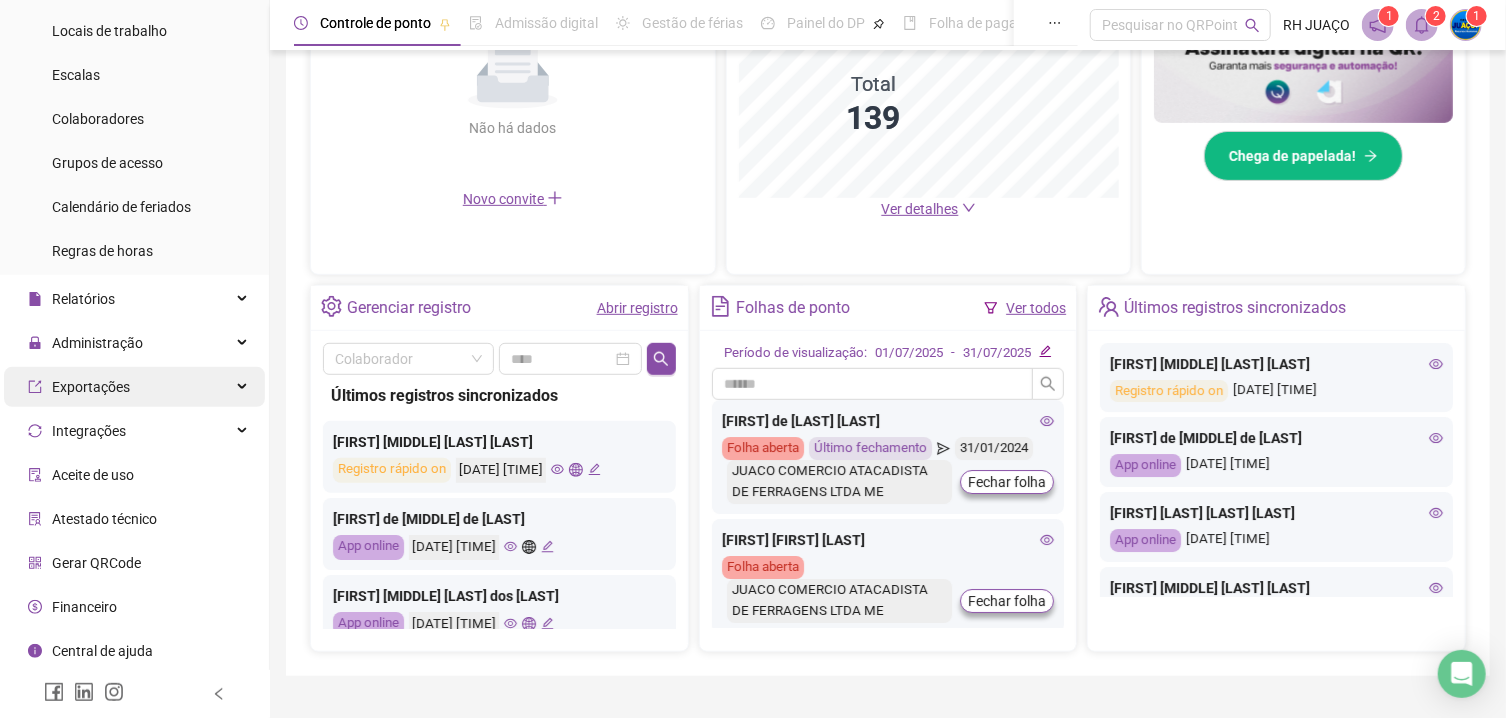click on "Exportações" at bounding box center (134, 387) 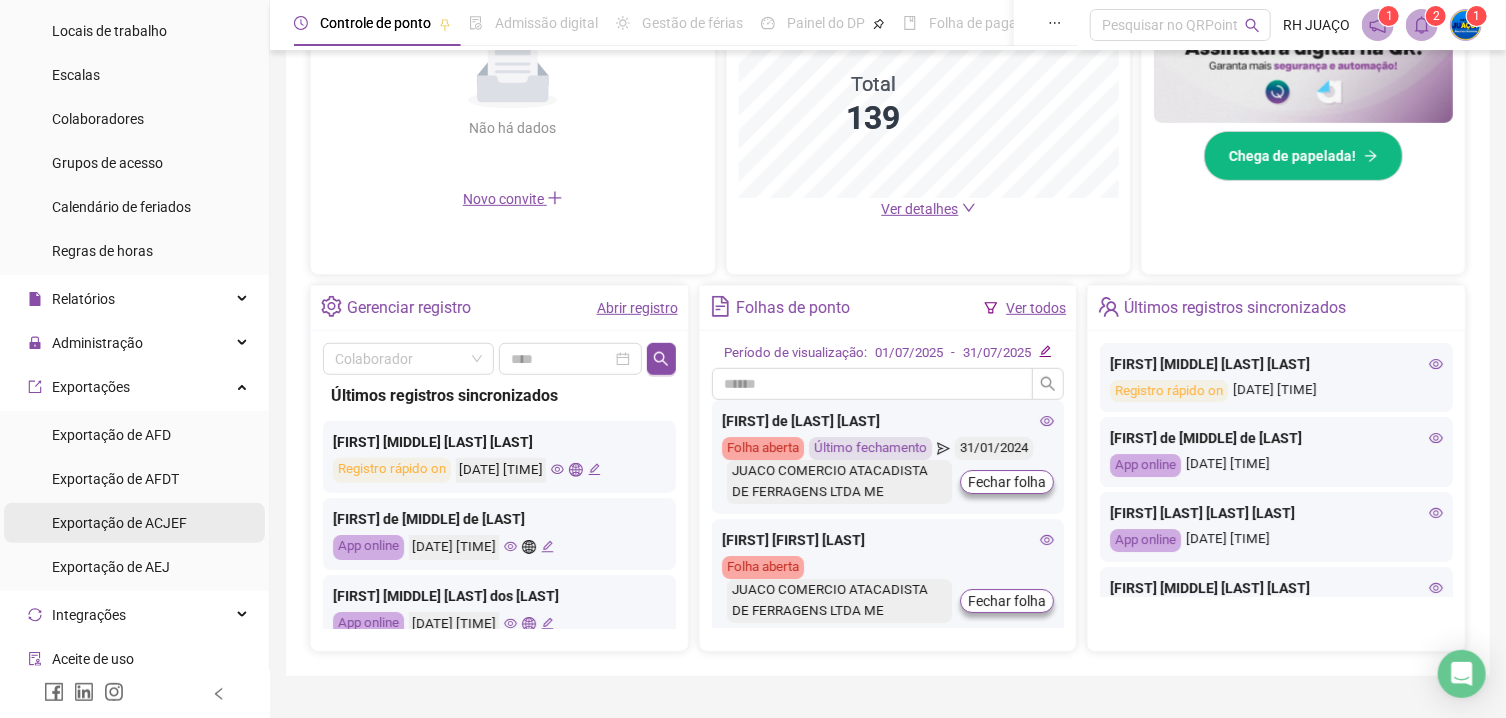 scroll, scrollTop: 364, scrollLeft: 0, axis: vertical 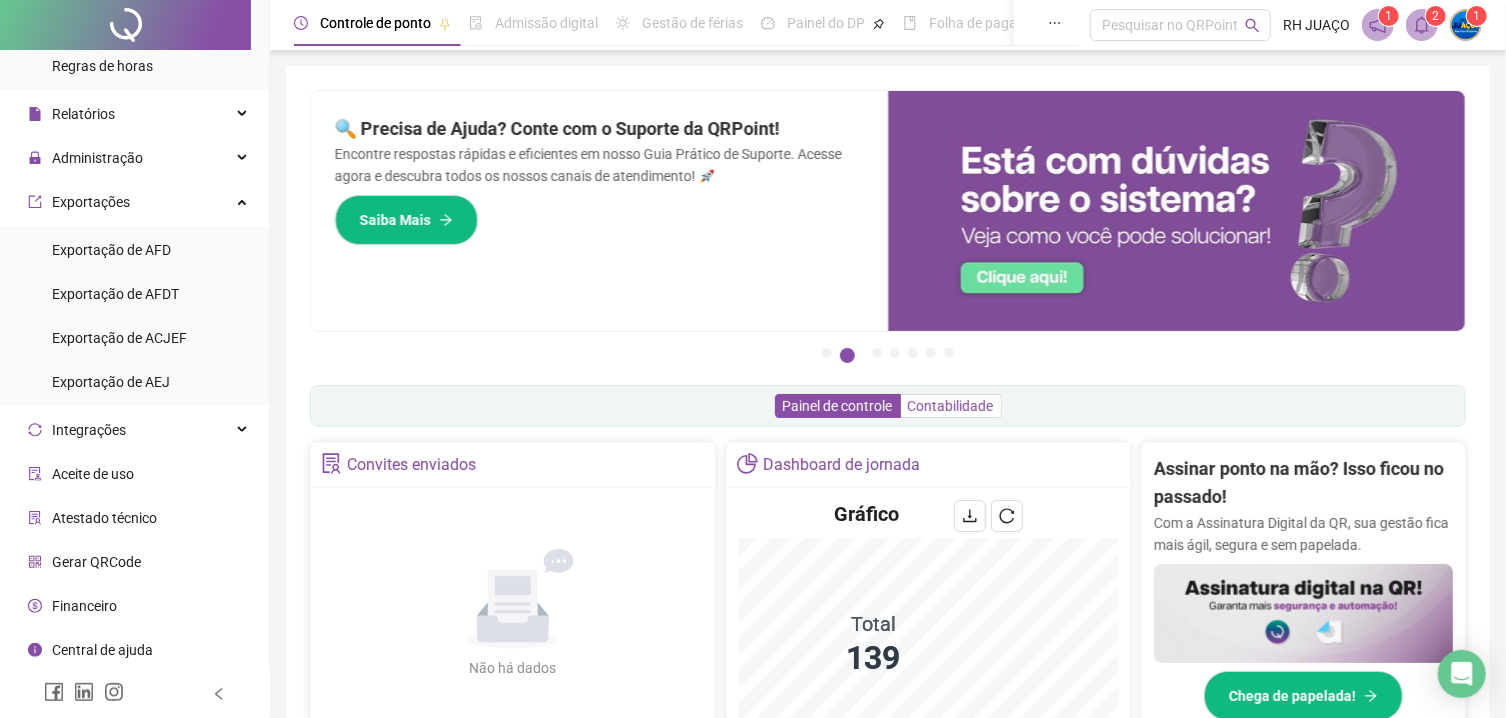 click on "Contabilidade" at bounding box center (951, 406) 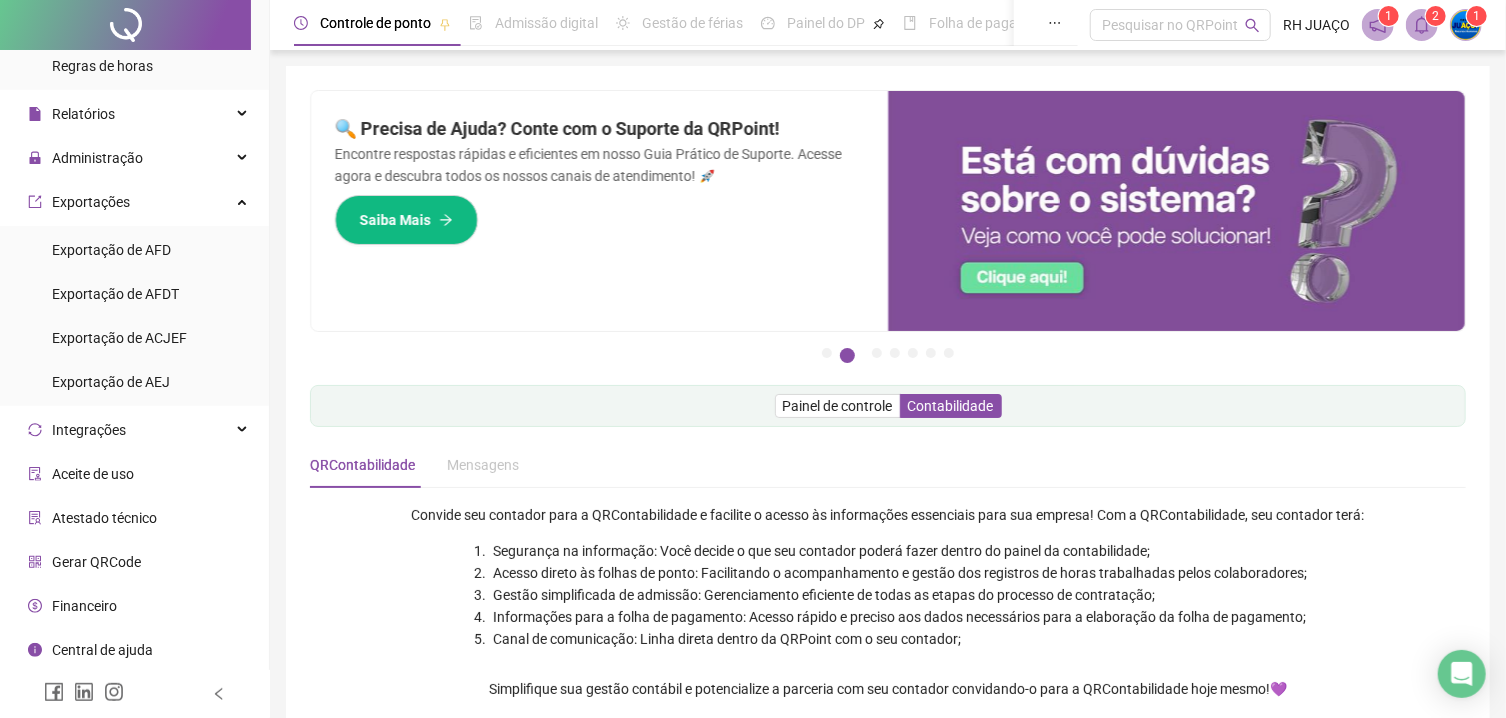 scroll, scrollTop: 107, scrollLeft: 0, axis: vertical 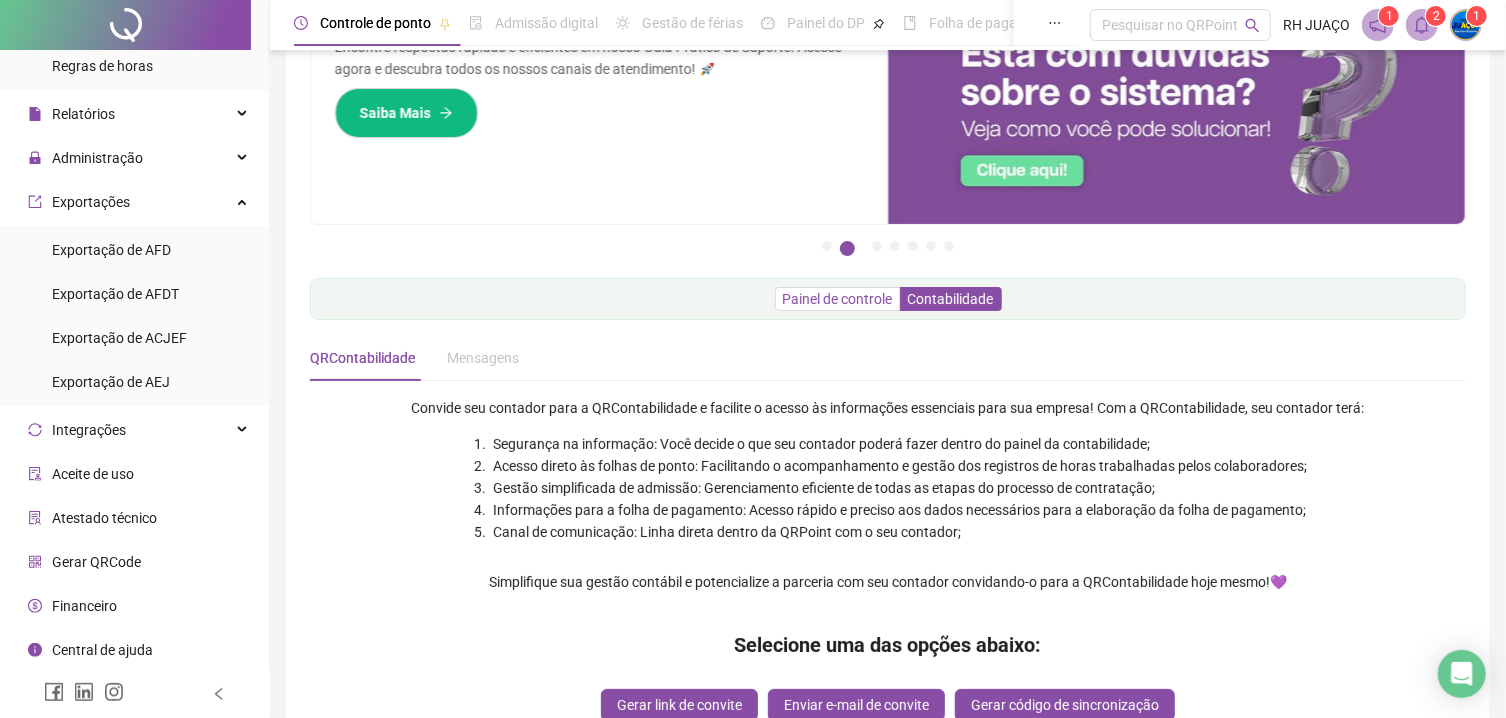 click on "Painel de controle" at bounding box center (838, 299) 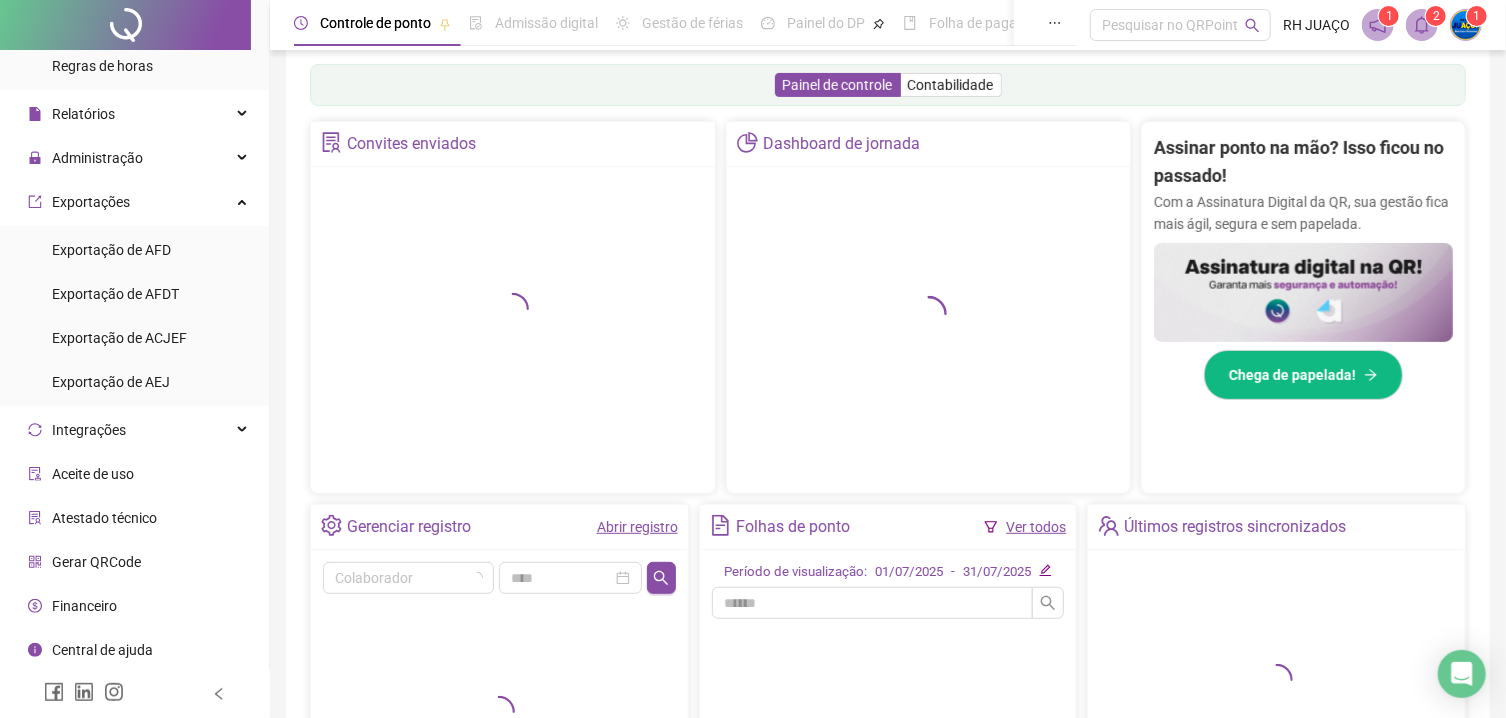 scroll, scrollTop: 536, scrollLeft: 0, axis: vertical 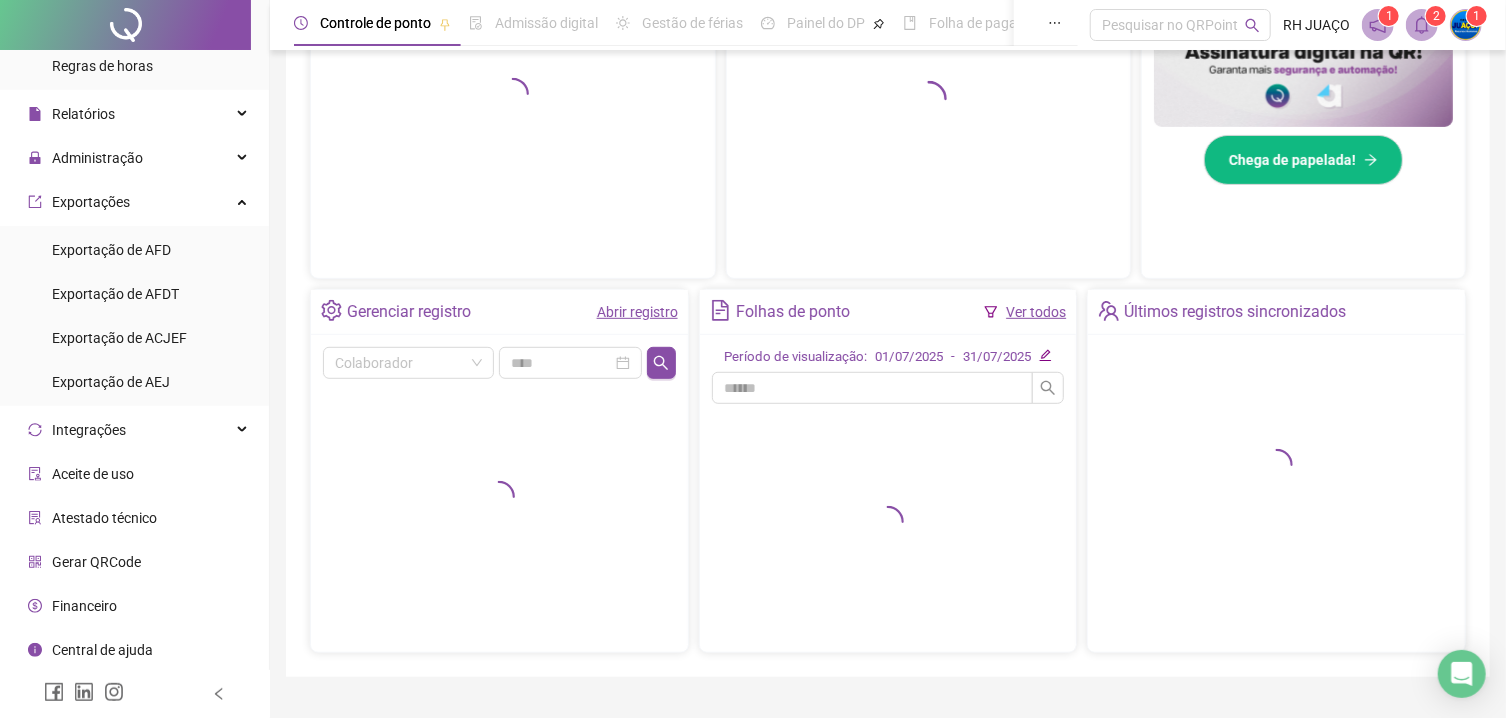 click on "Ver todos" at bounding box center (1036, 312) 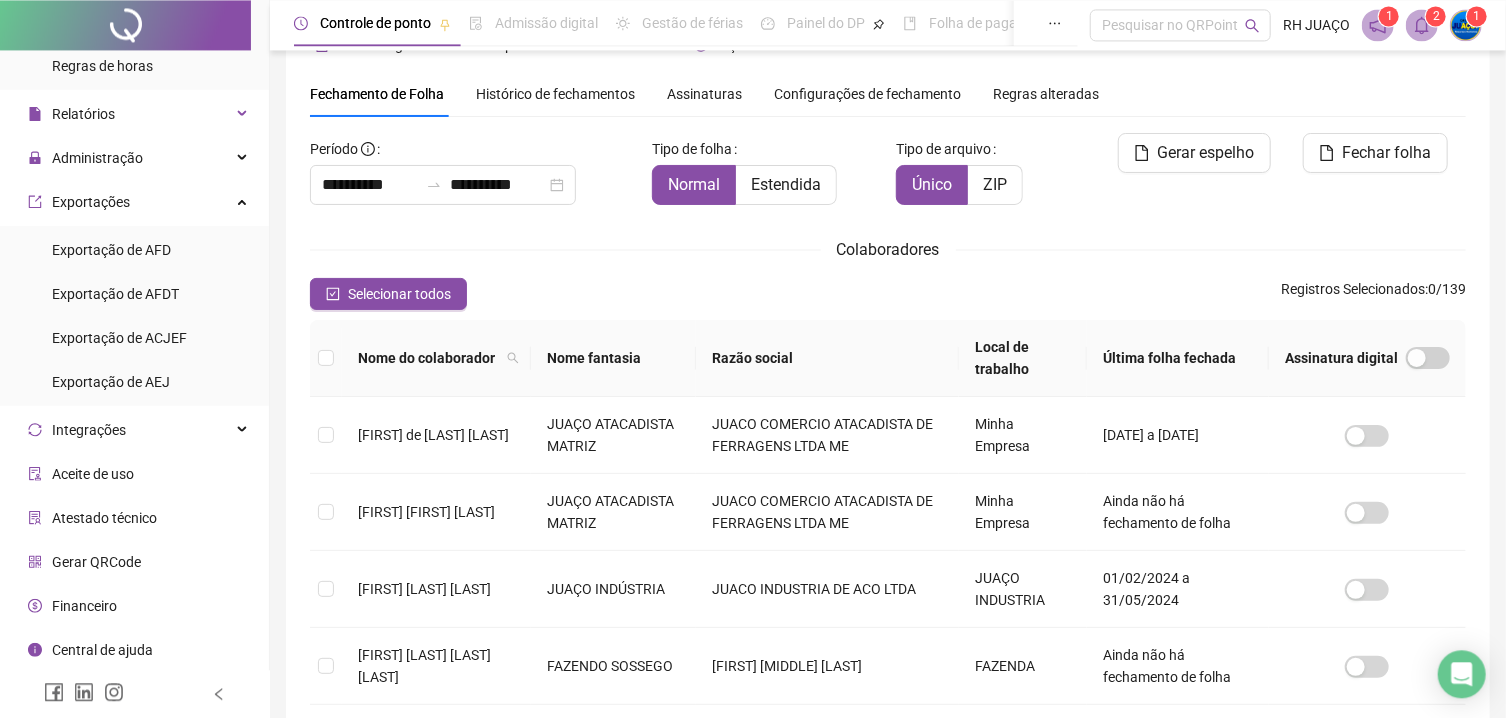 scroll, scrollTop: 0, scrollLeft: 0, axis: both 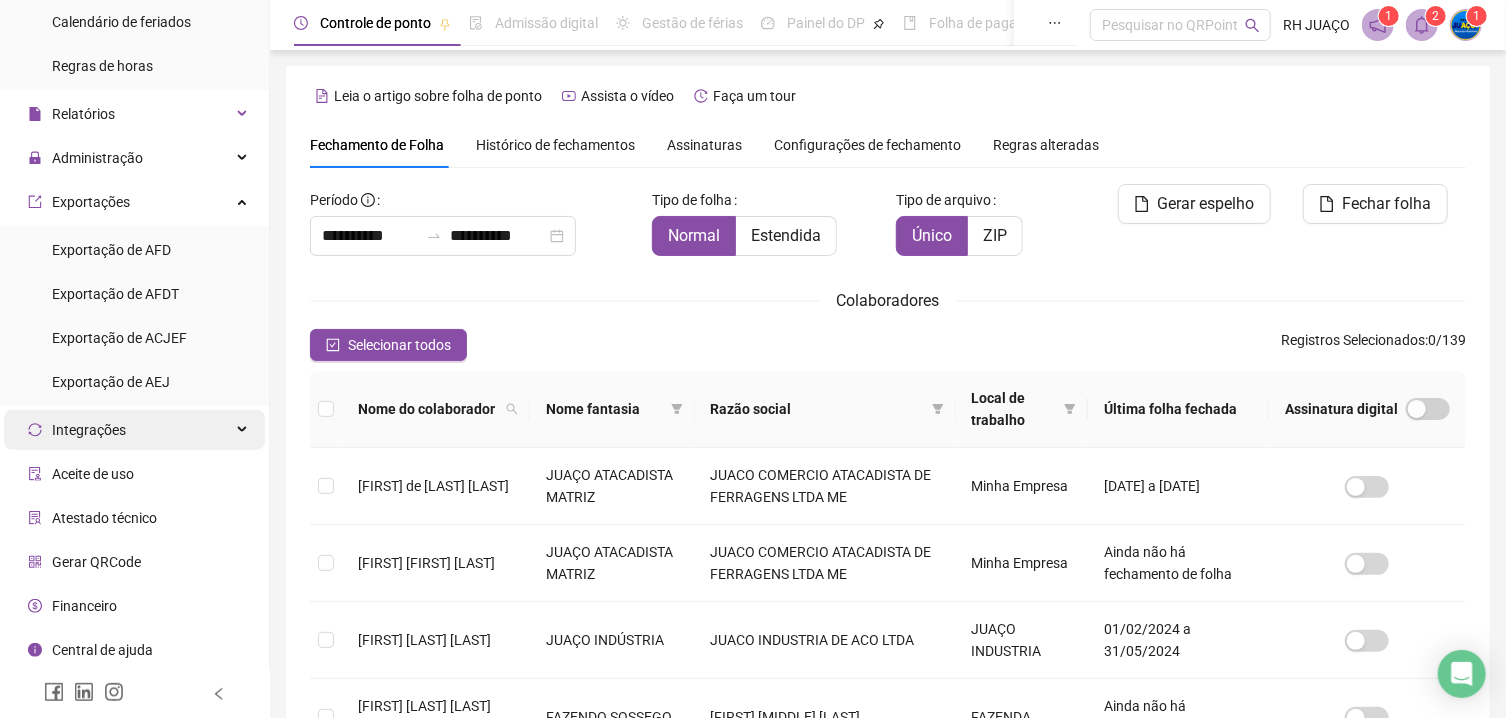 click on "Integrações" at bounding box center [134, 430] 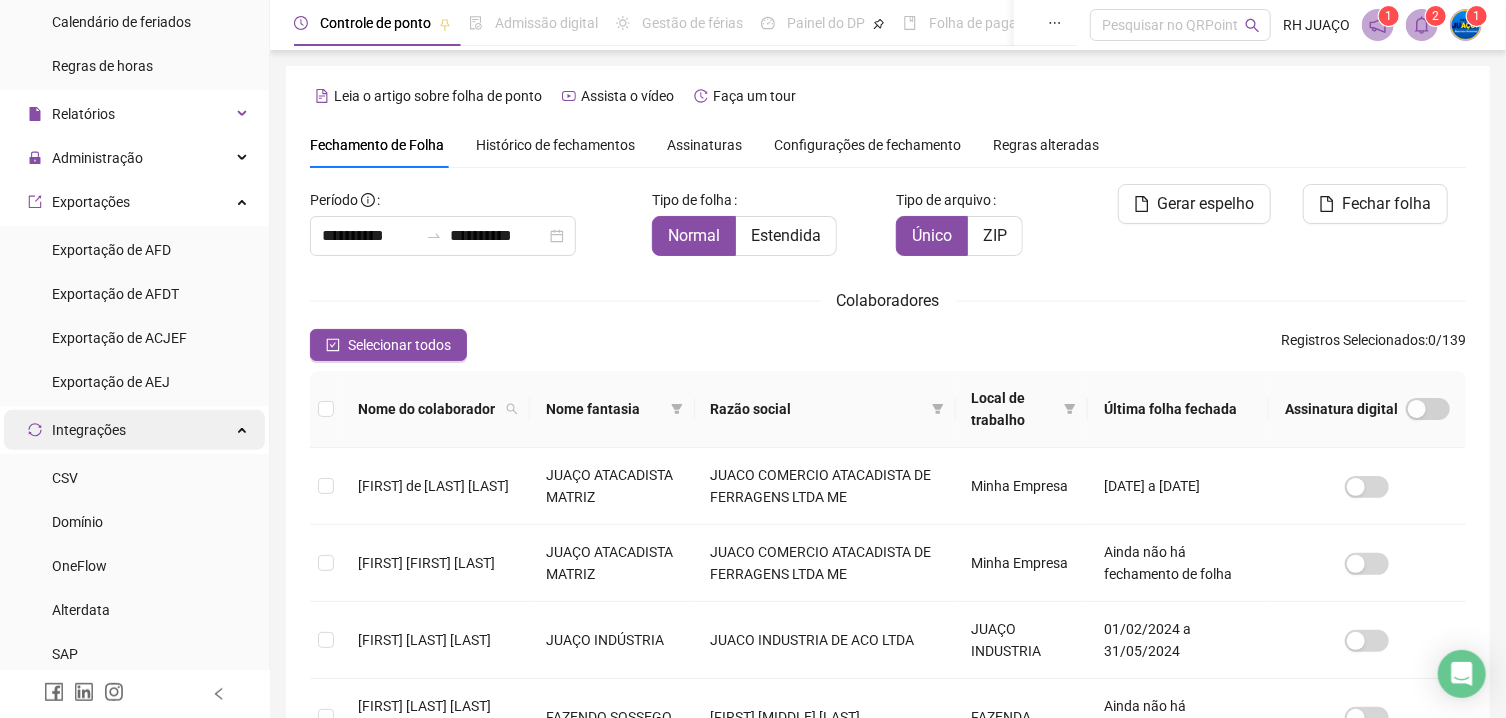 scroll, scrollTop: 591, scrollLeft: 0, axis: vertical 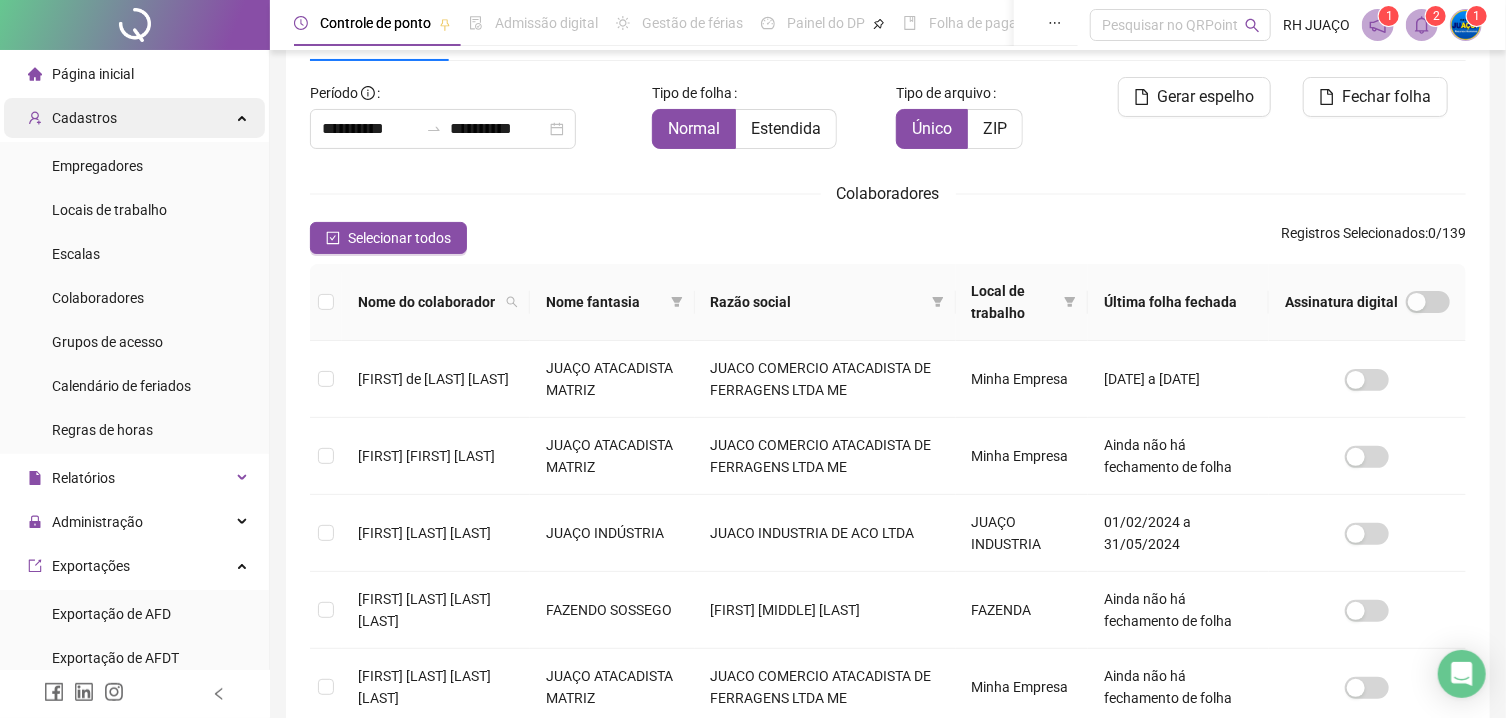 click on "Cadastros" at bounding box center [134, 118] 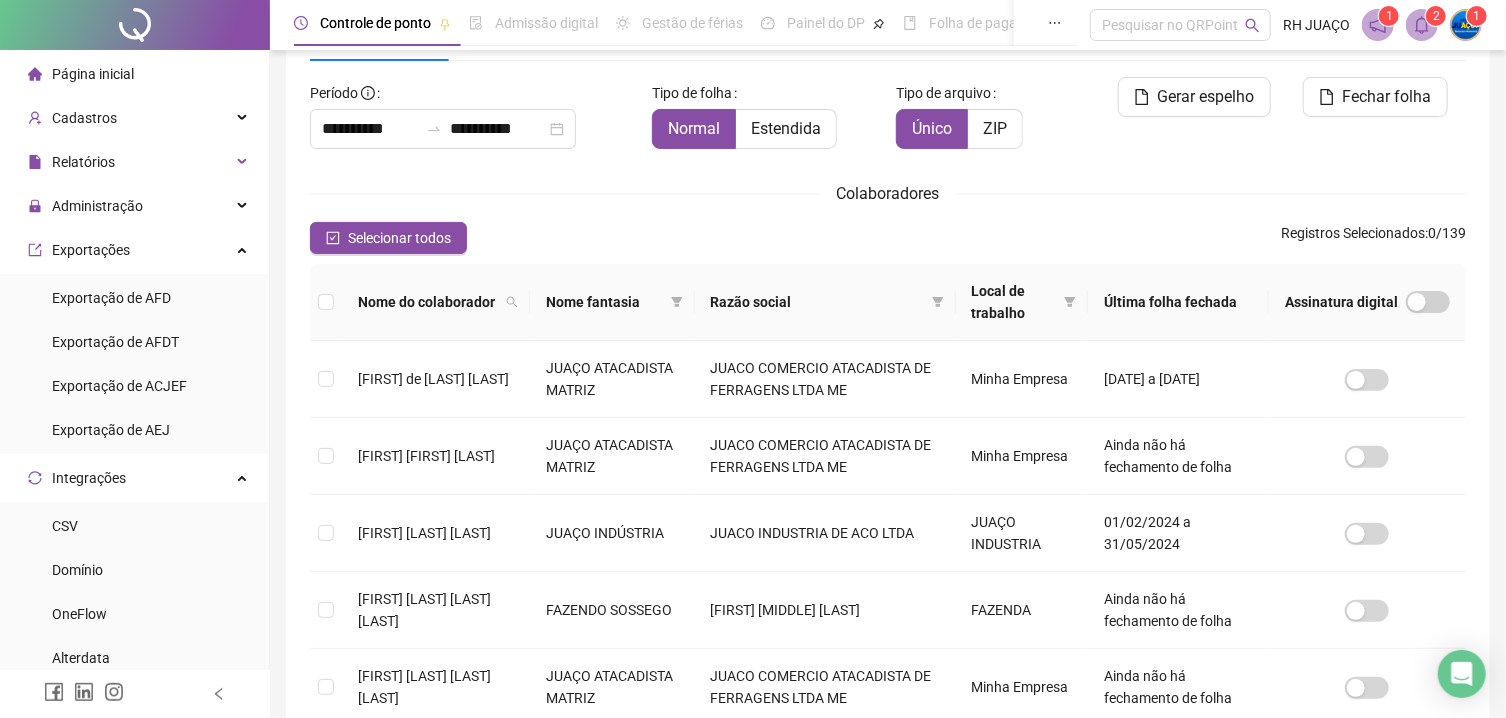 click on "Página inicial" at bounding box center [93, 74] 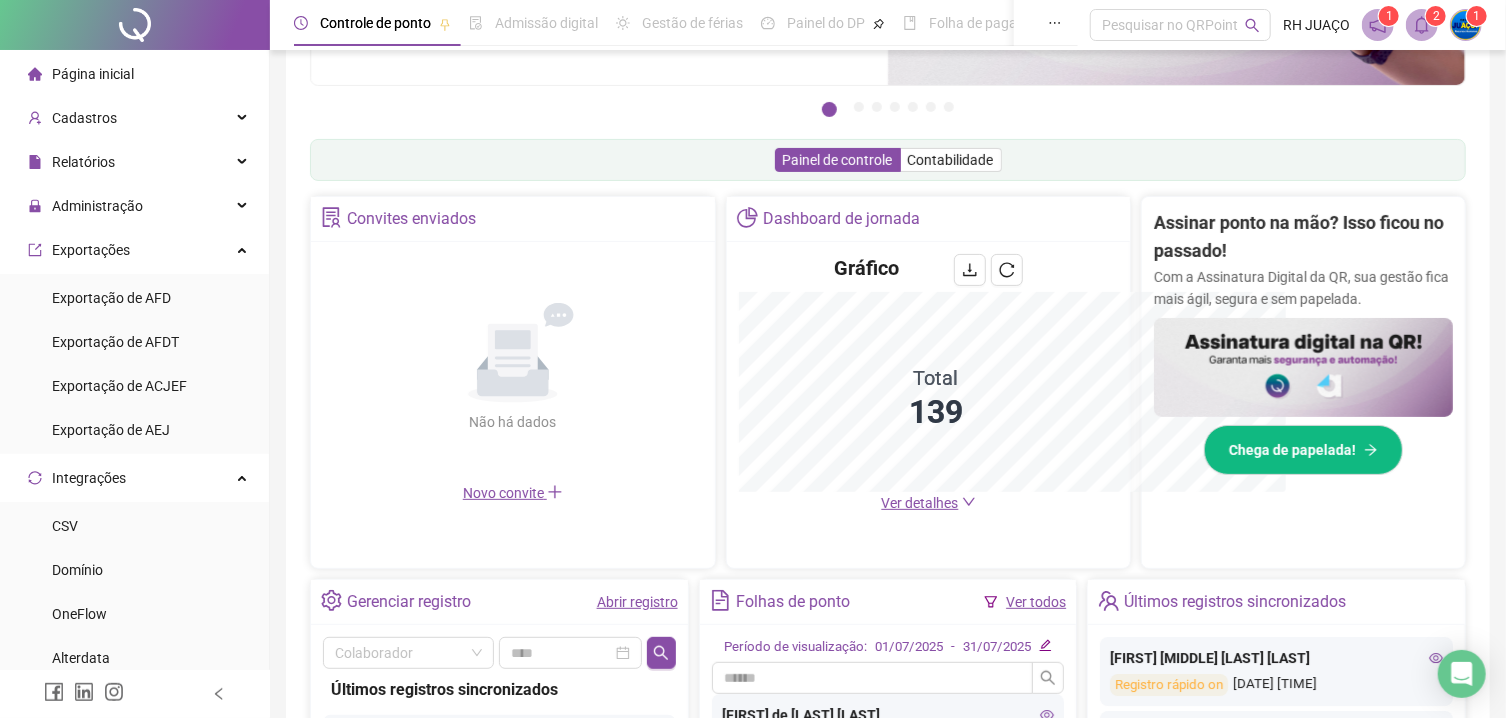 scroll, scrollTop: 541, scrollLeft: 0, axis: vertical 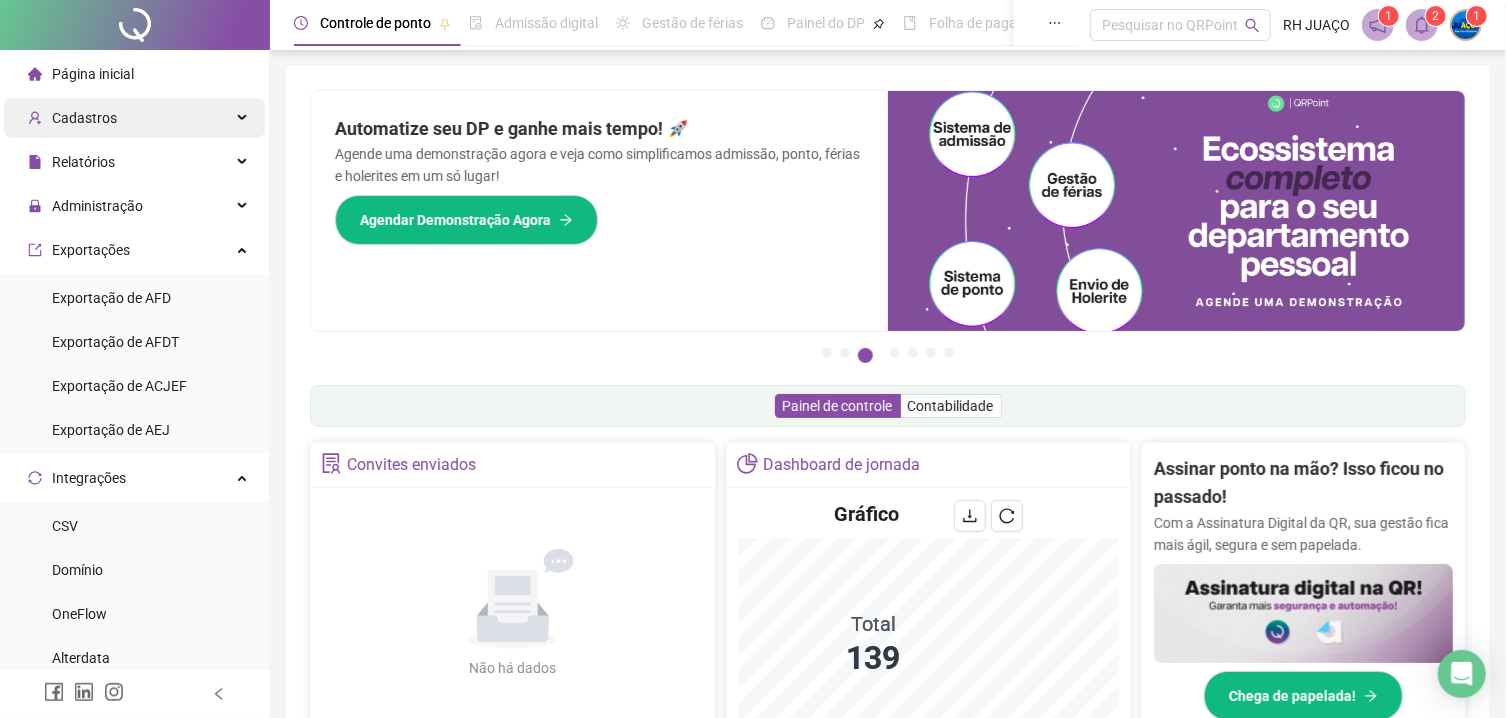 click on "Cadastros" at bounding box center [134, 118] 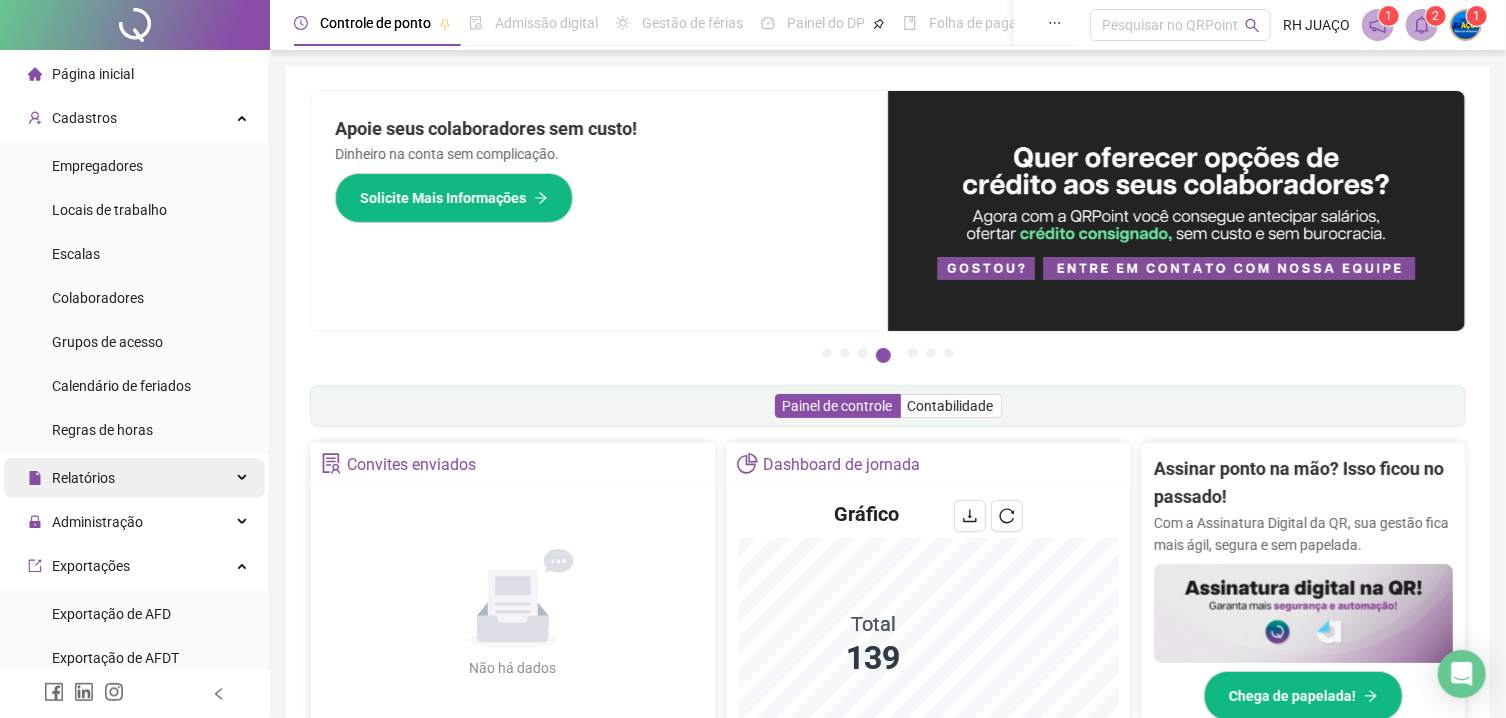 click on "Relatórios" at bounding box center [134, 478] 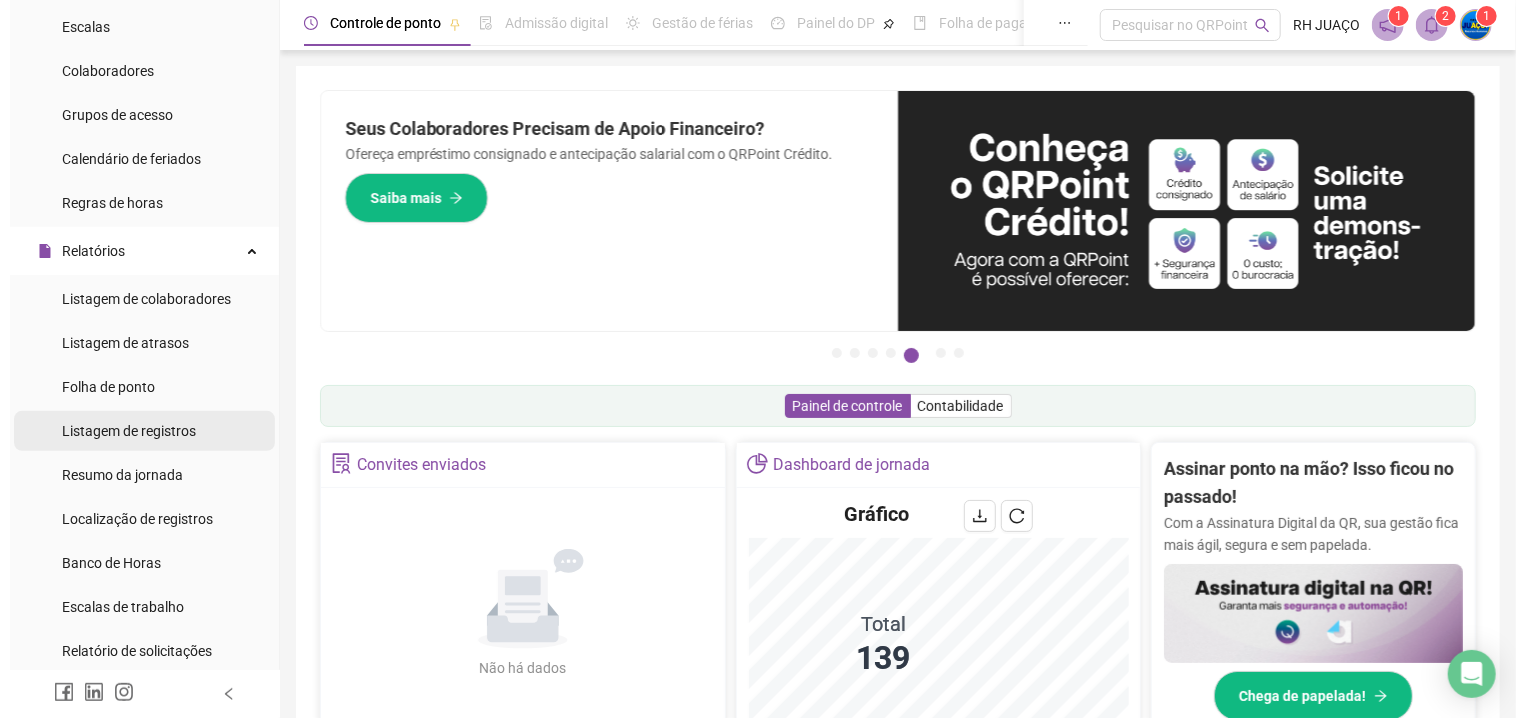 scroll, scrollTop: 455, scrollLeft: 0, axis: vertical 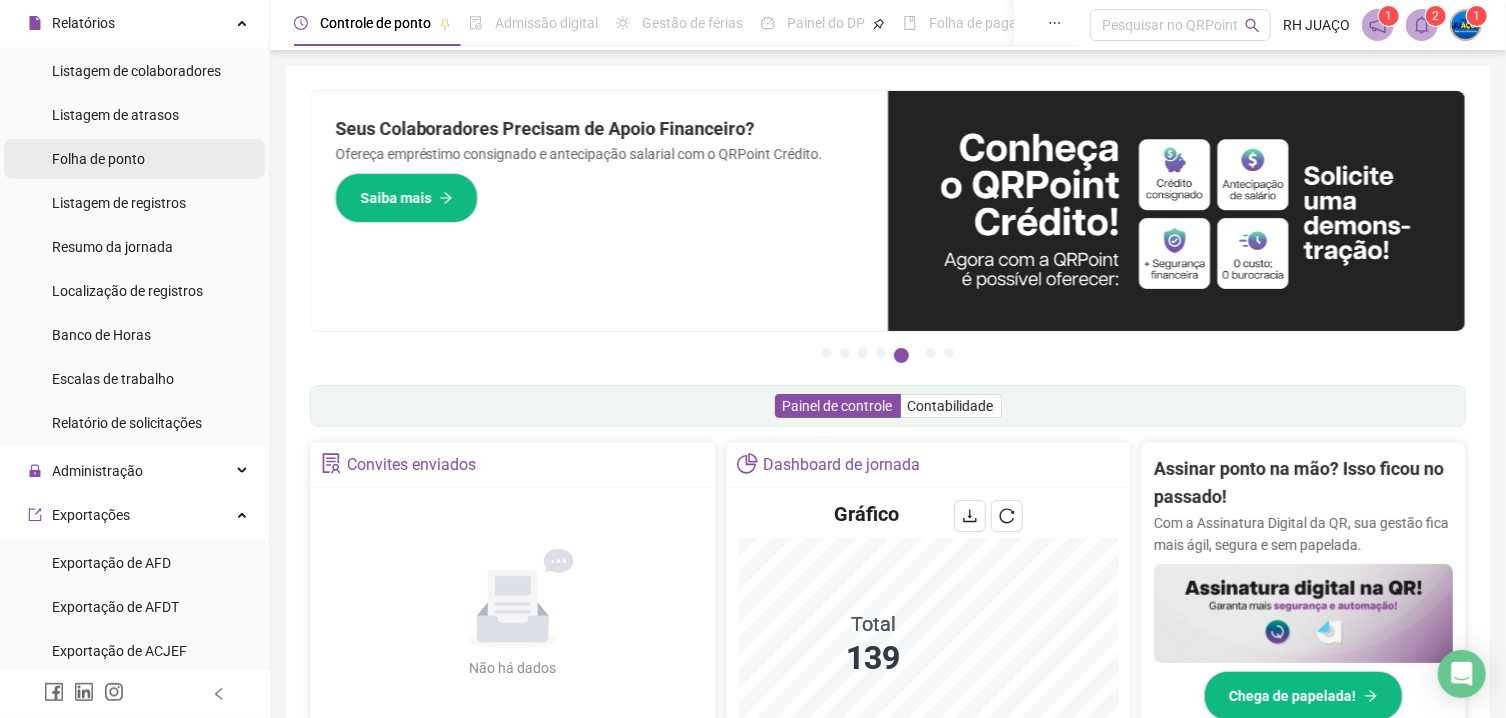 click on "Folha de ponto" at bounding box center [98, 159] 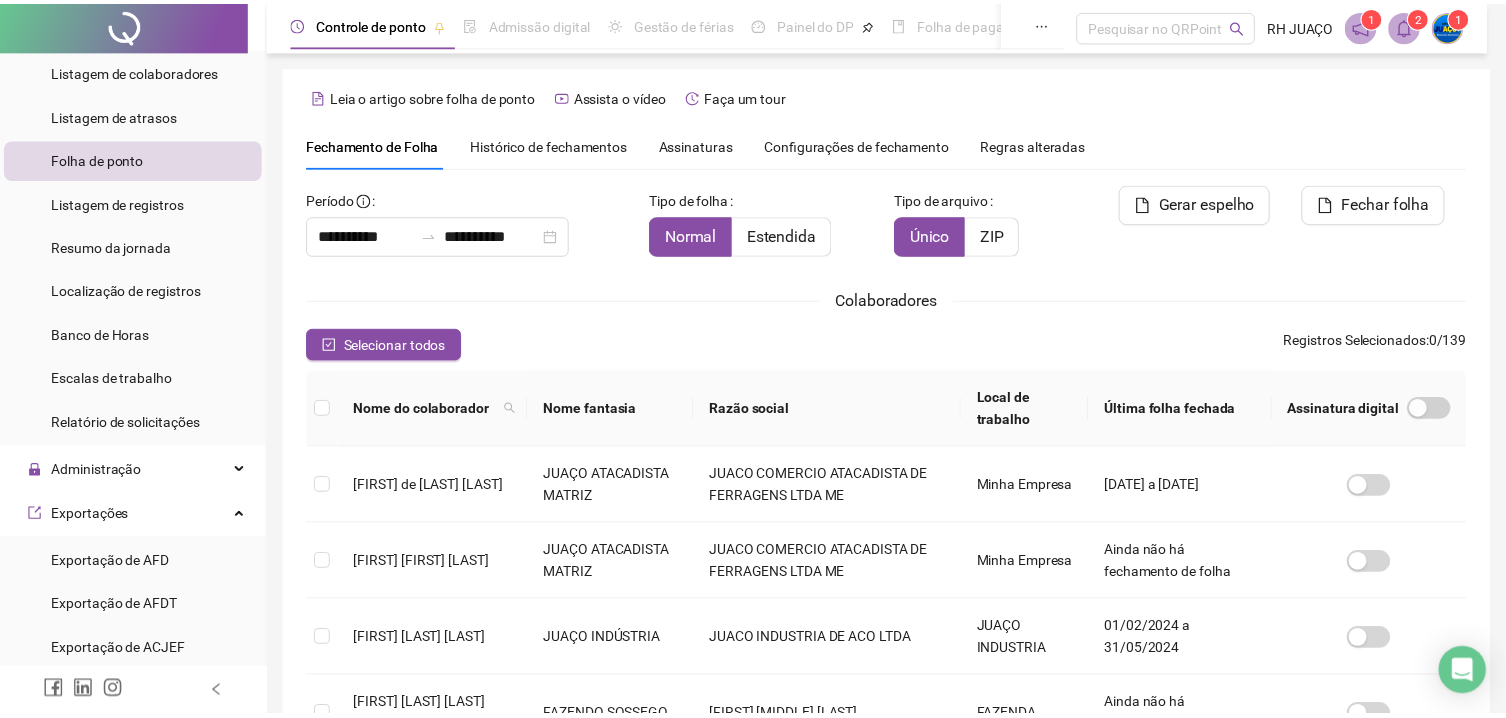 scroll, scrollTop: 51, scrollLeft: 0, axis: vertical 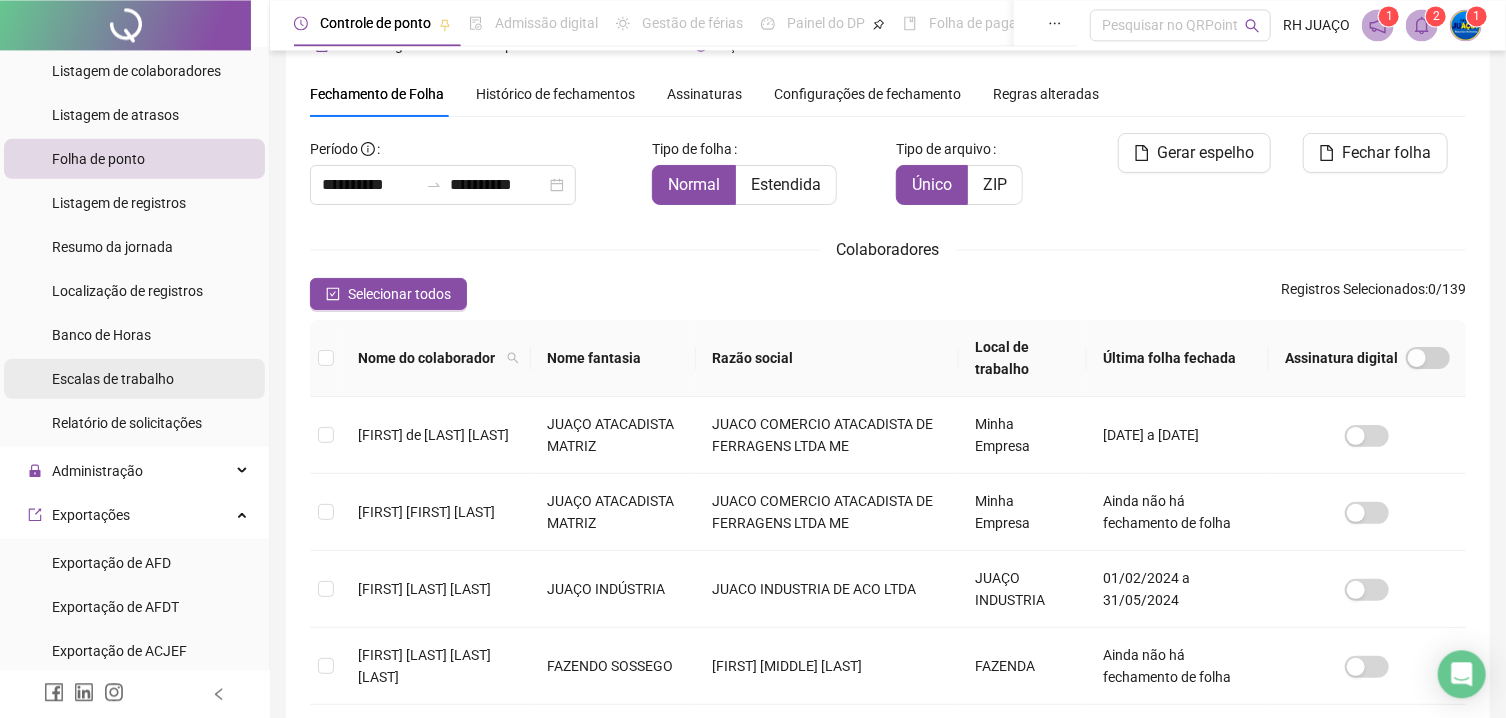 click on "Escalas de trabalho" at bounding box center (113, 379) 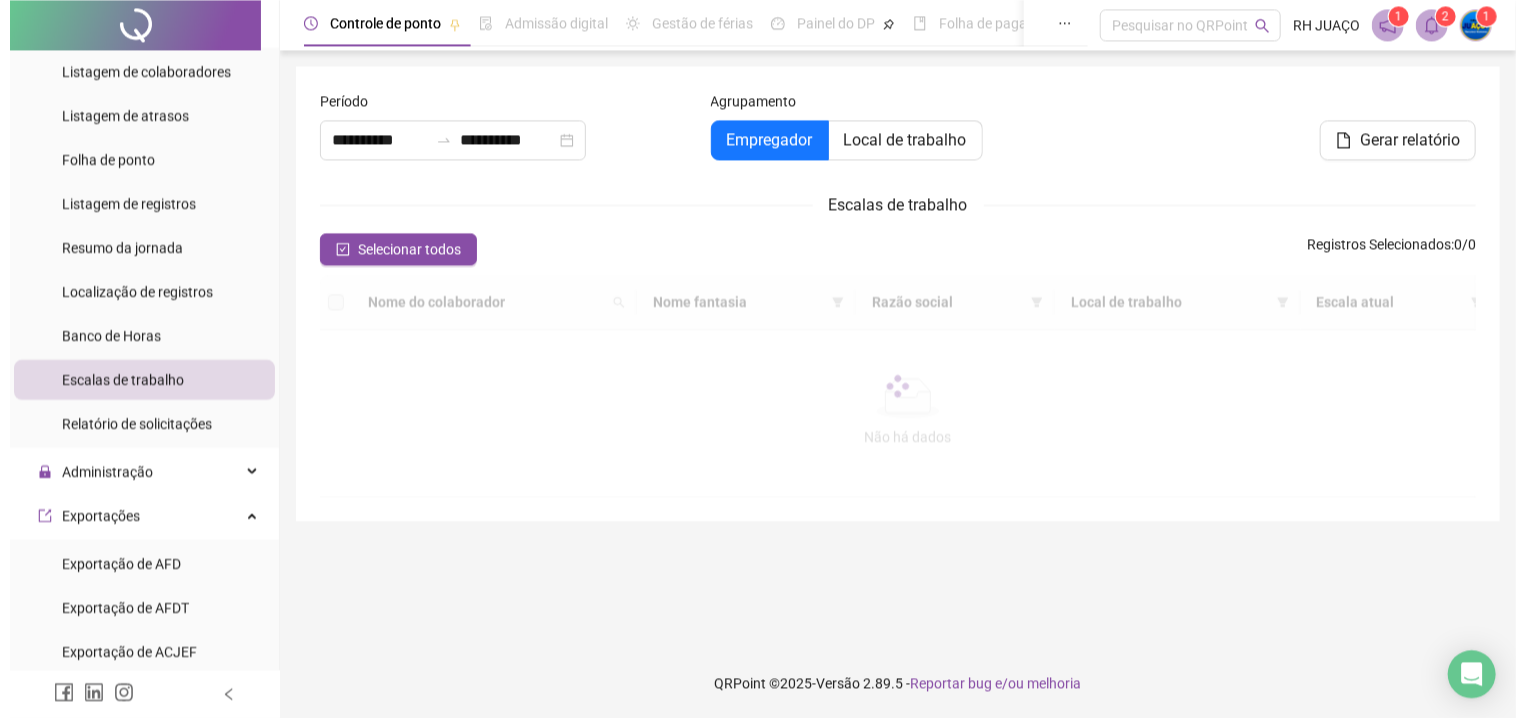 scroll, scrollTop: 0, scrollLeft: 0, axis: both 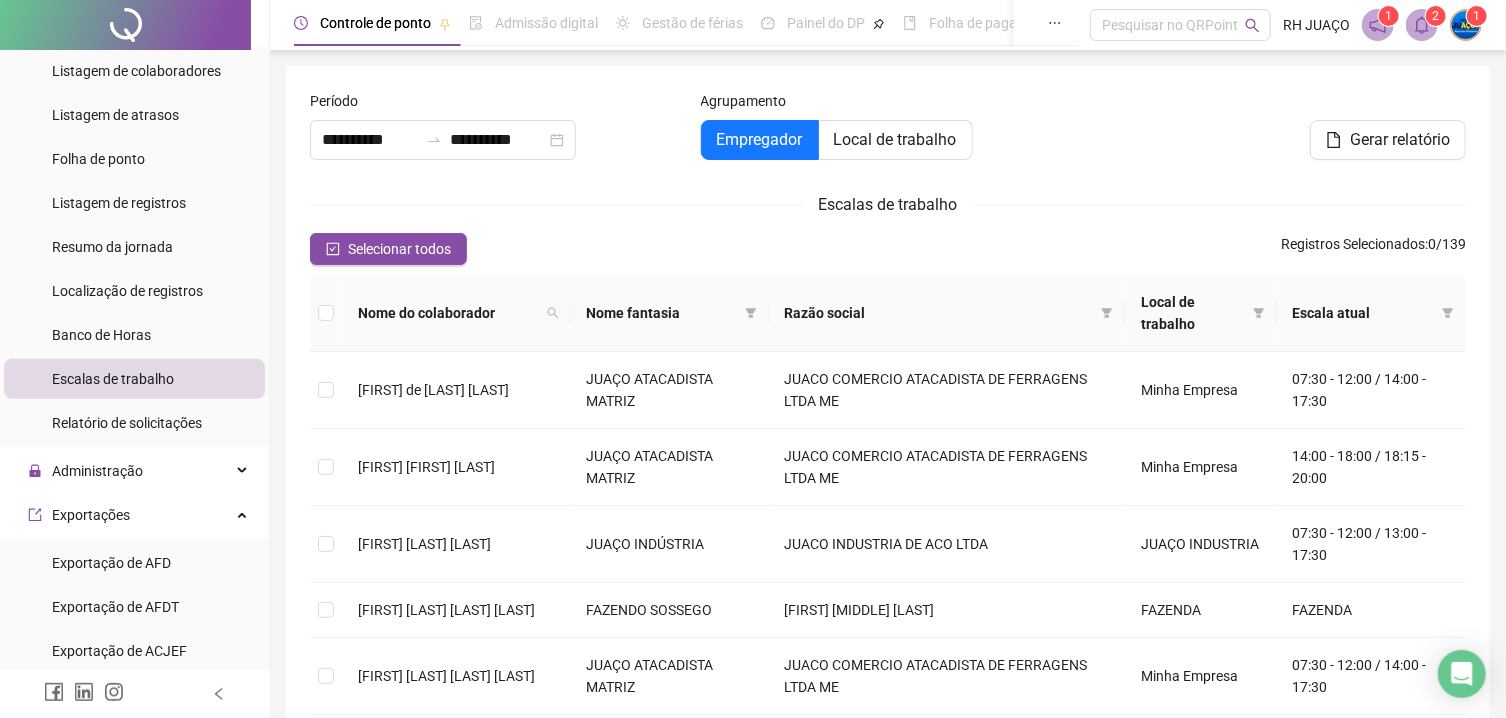 click on "Escalas de trabalho" at bounding box center [113, 379] 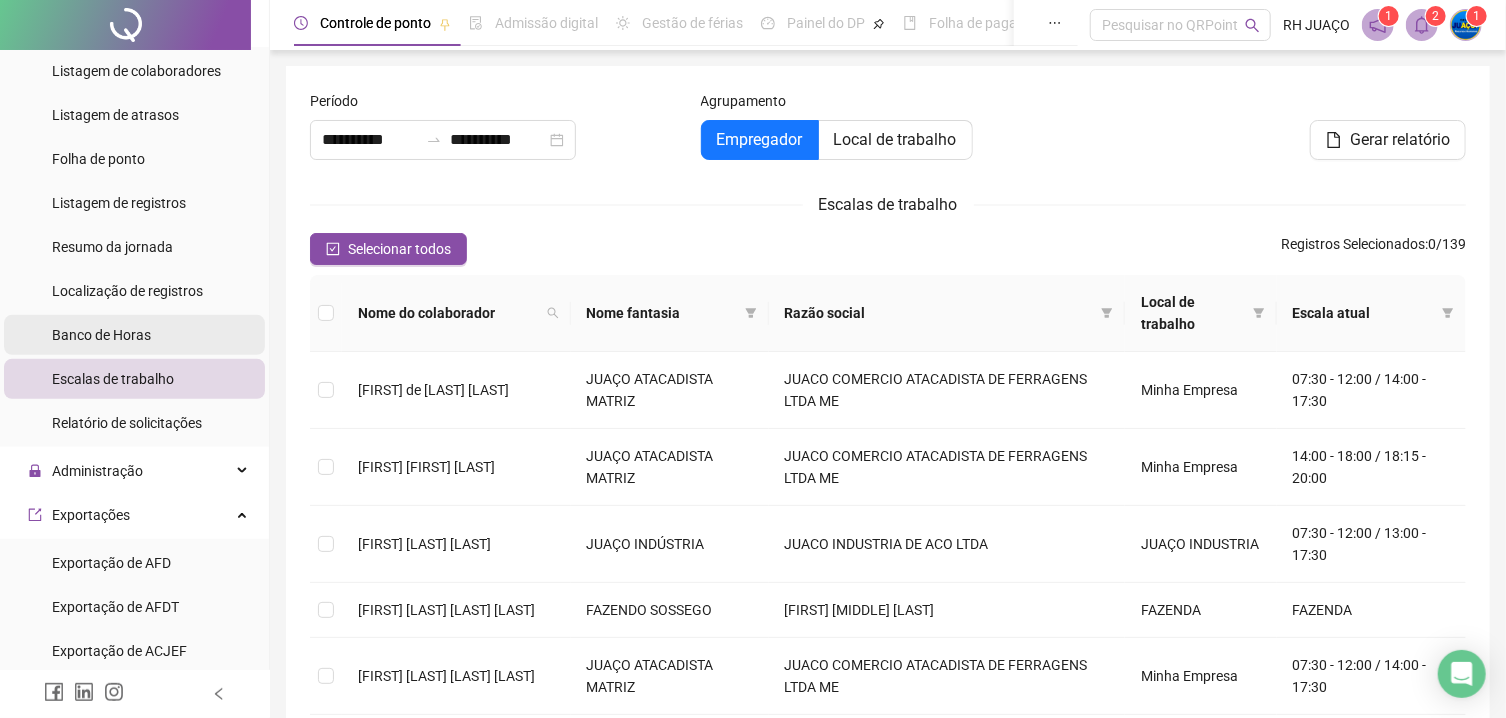 click on "Banco de Horas" at bounding box center (101, 335) 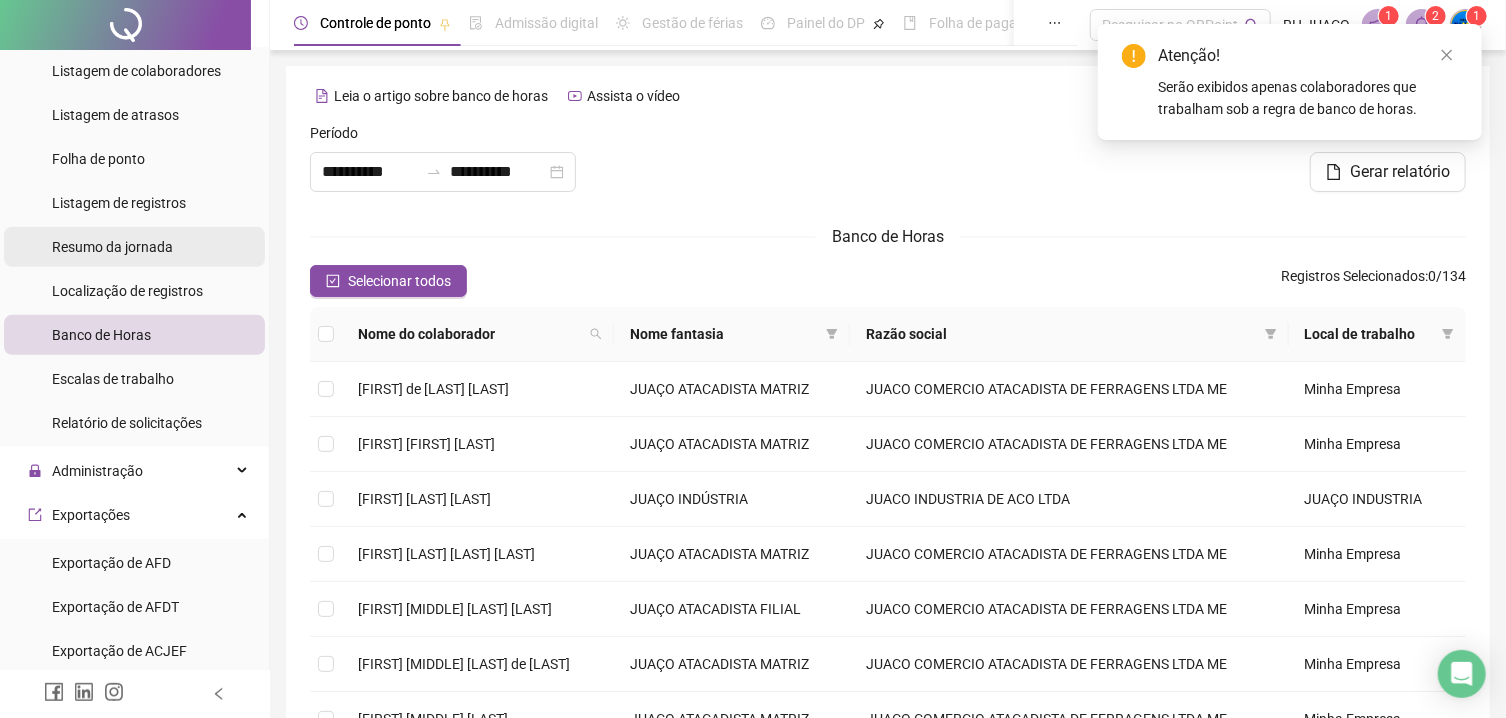 click on "Resumo da jornada" at bounding box center (134, 247) 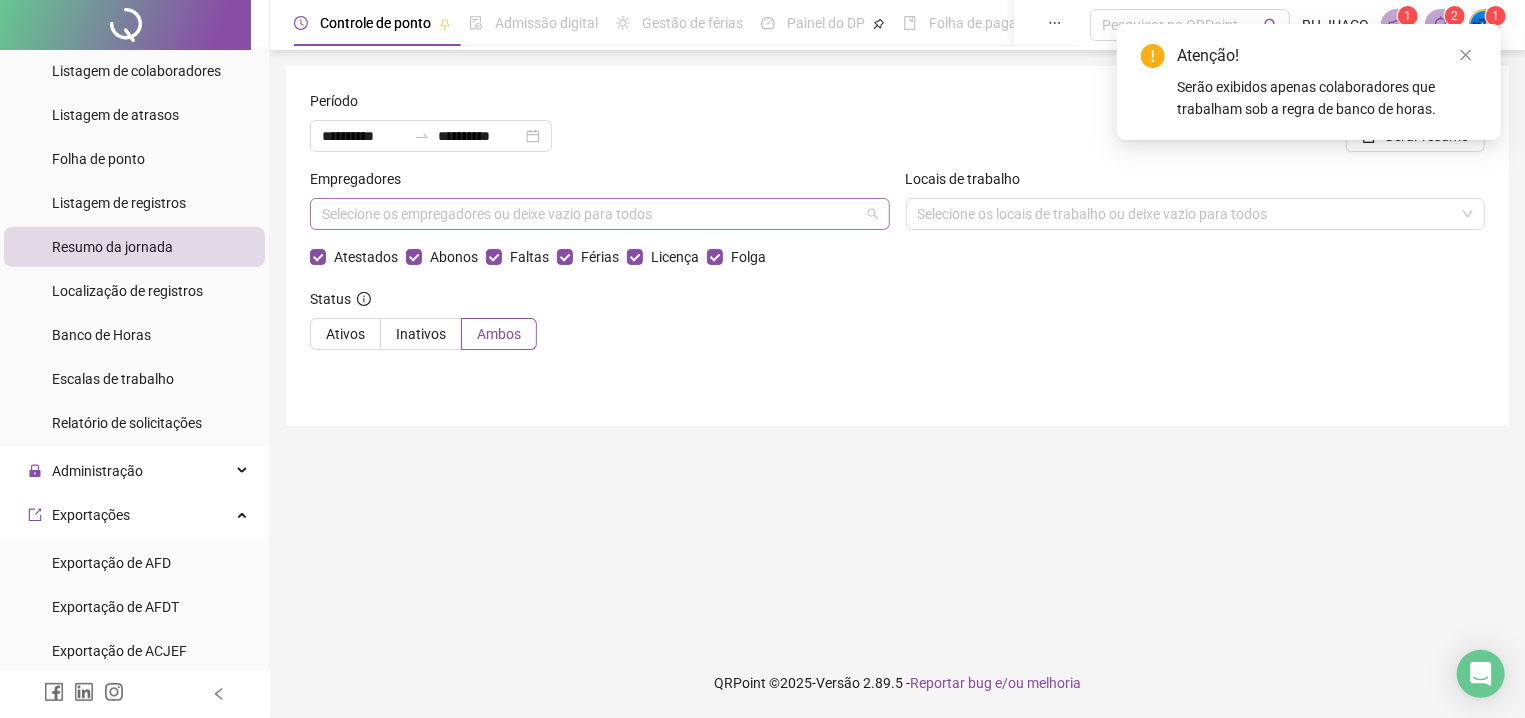 click on "Selecione os empregadores ou deixe vazio para todos" at bounding box center (600, 214) 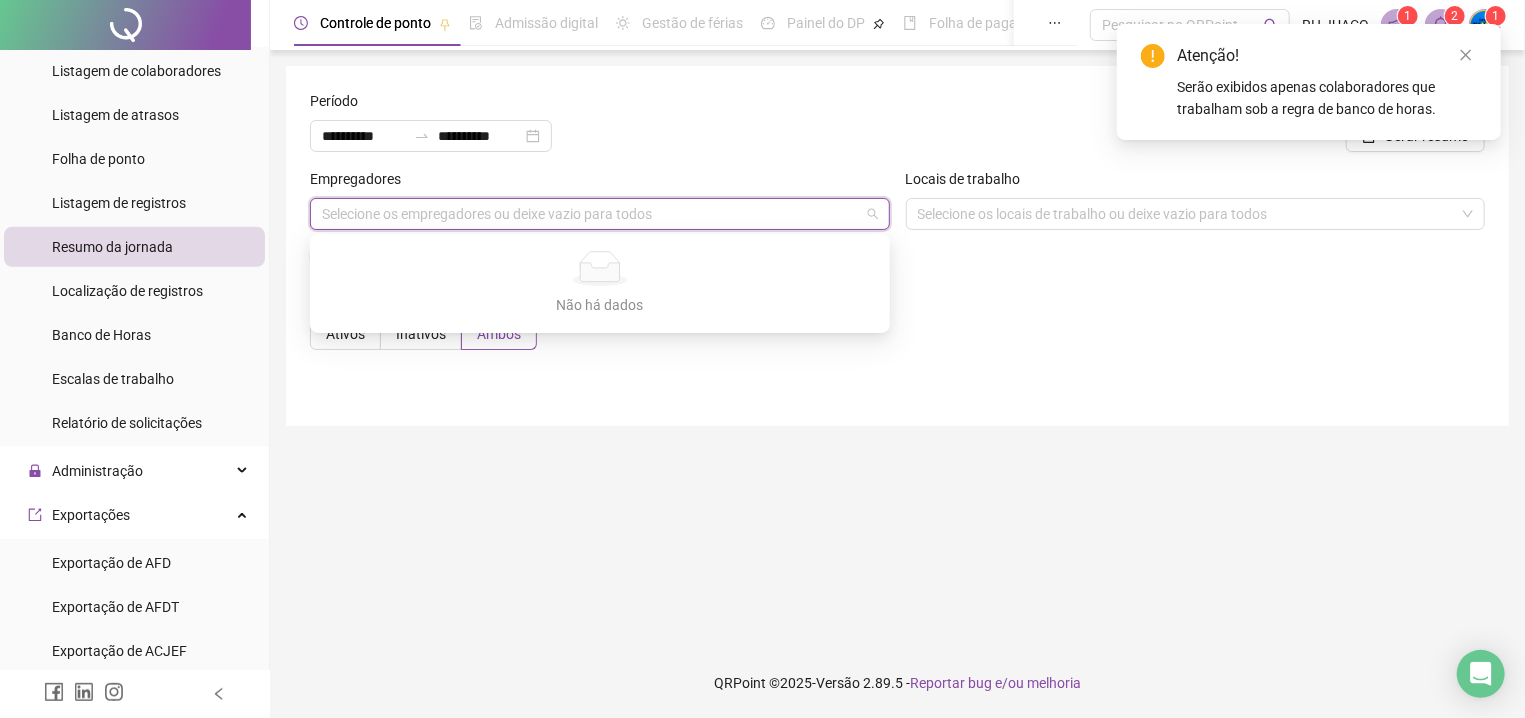 click on "**********" at bounding box center [550, 129] 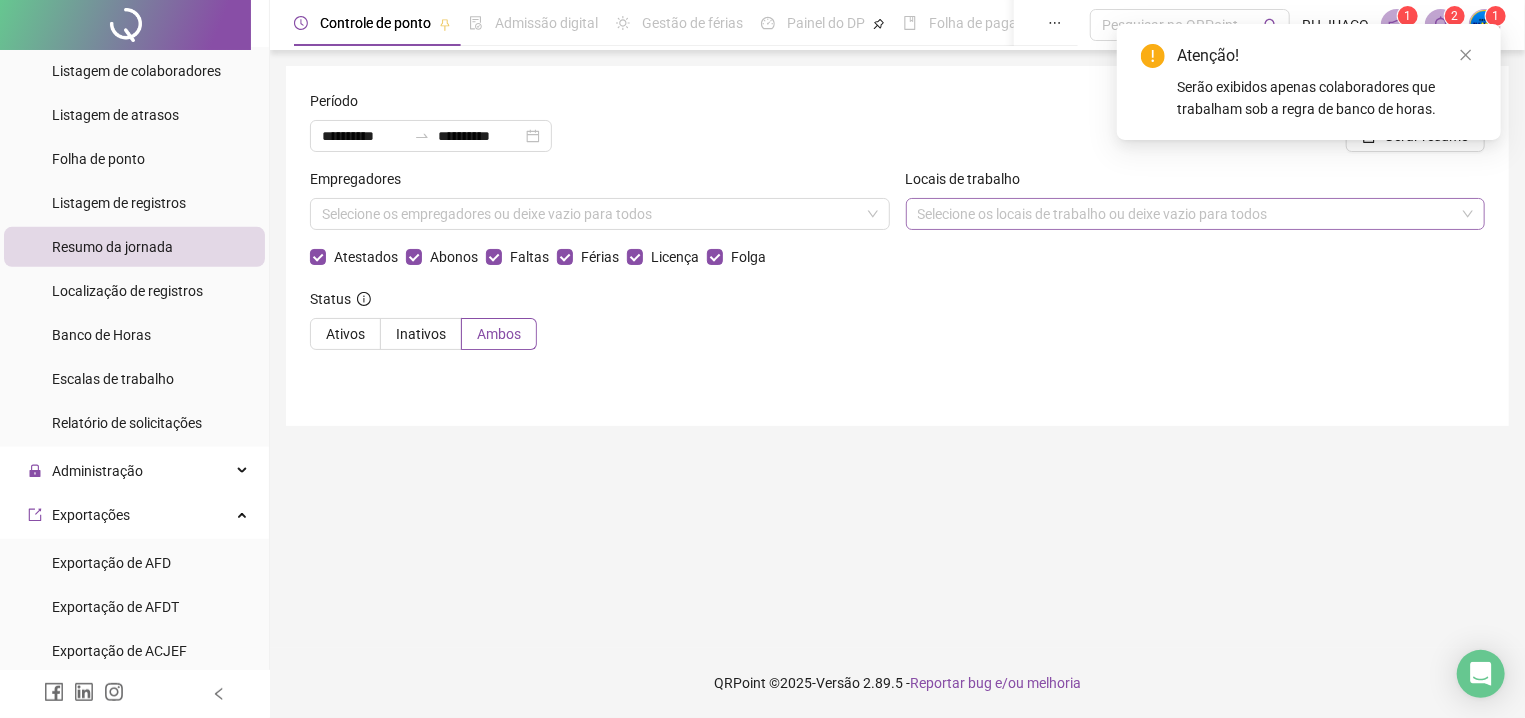 click on "Selecione os locais de trabalho ou deixe vazio para todos" at bounding box center (1196, 214) 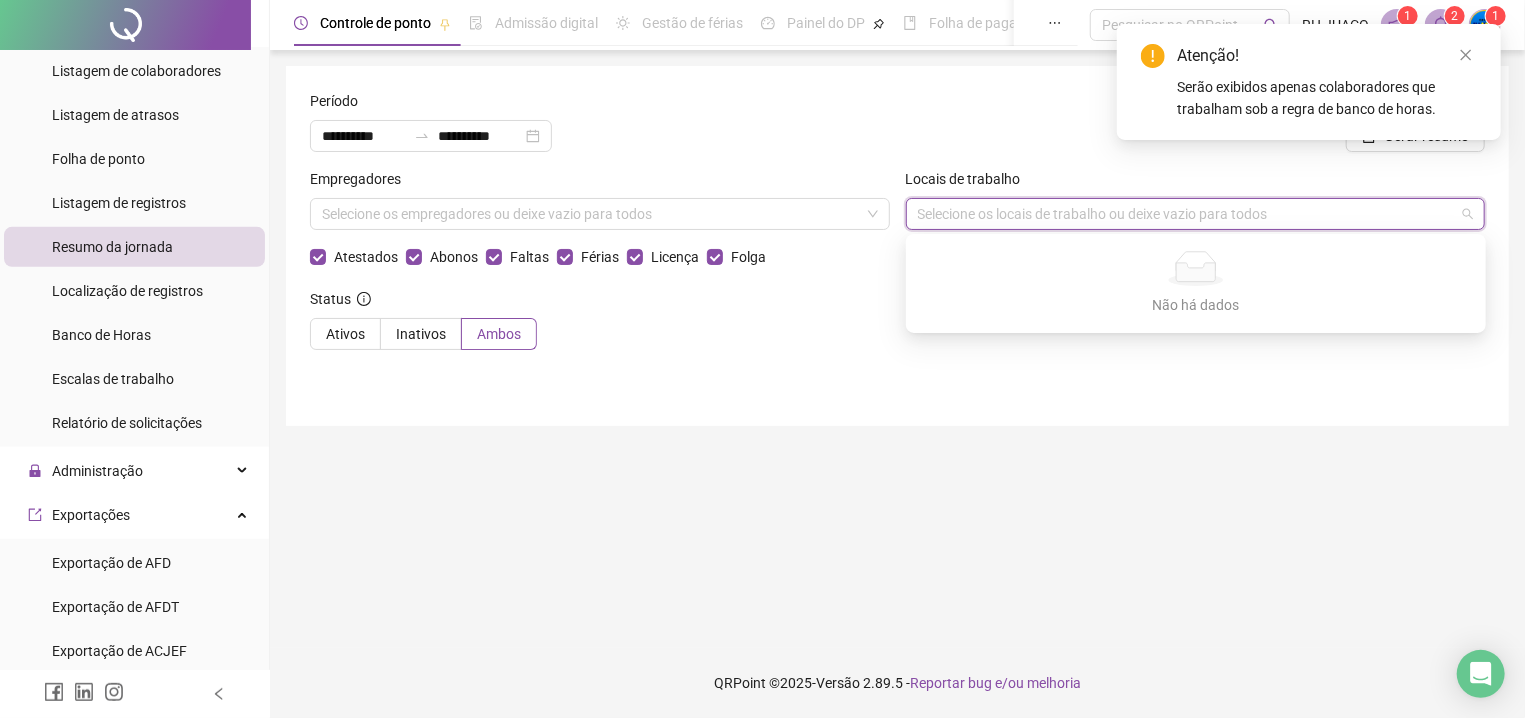 click on "**********" at bounding box center (550, 136) 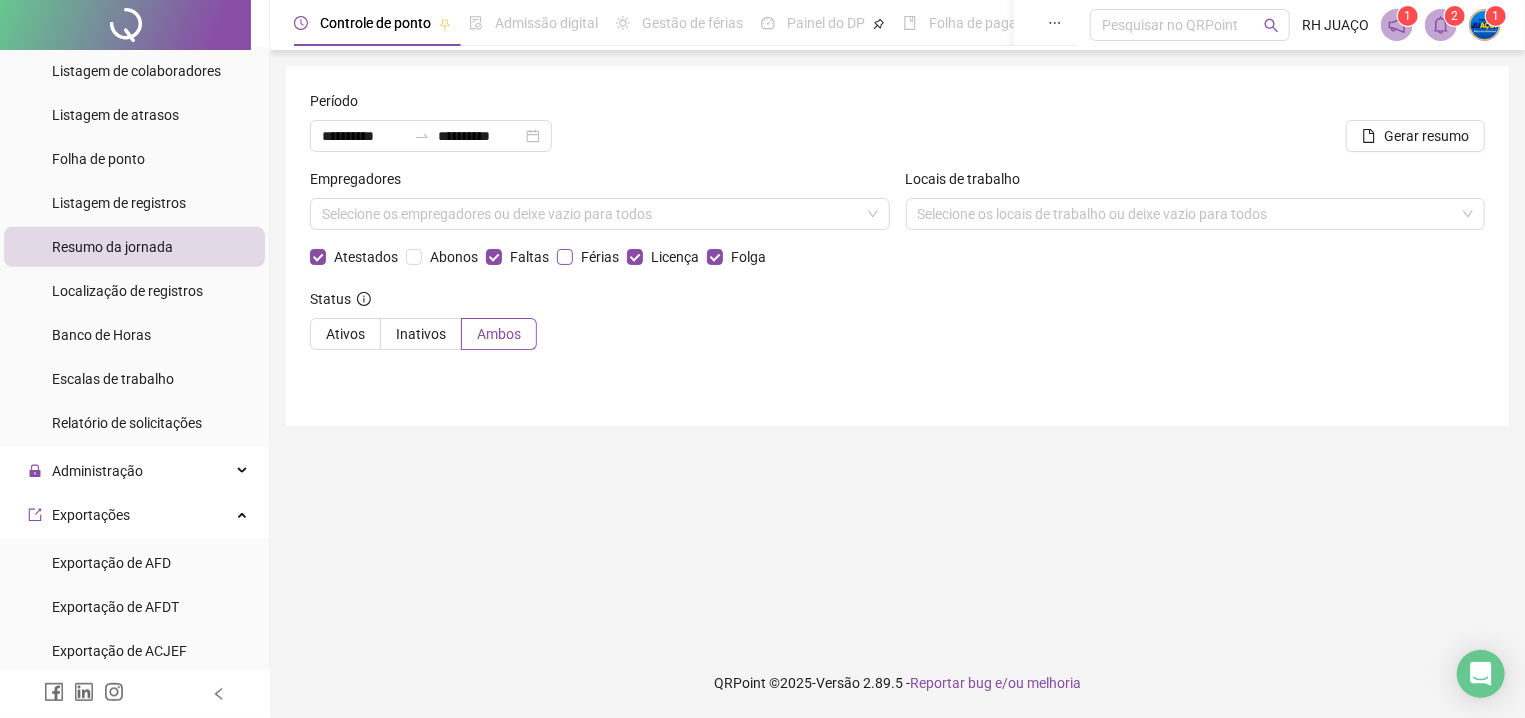 click on "Férias" at bounding box center [600, 257] 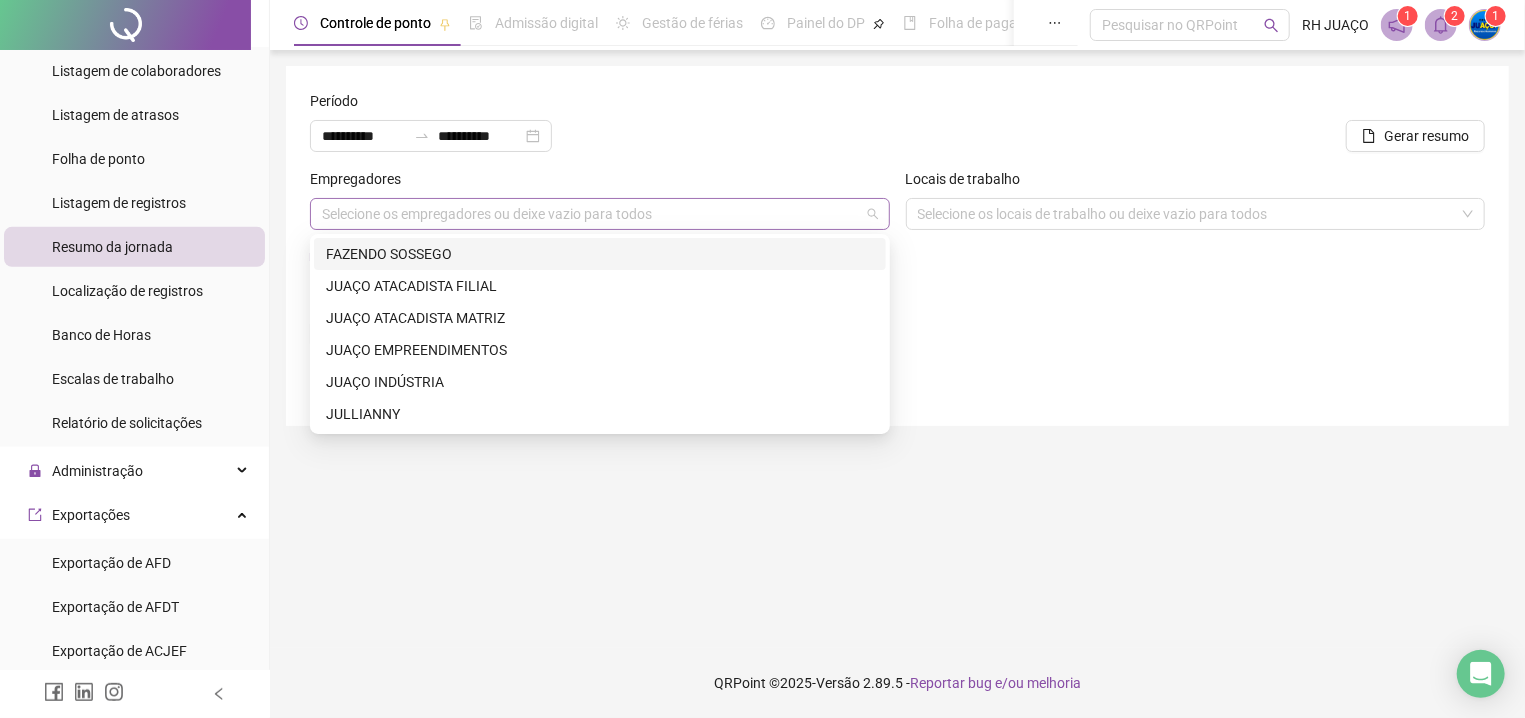 click on "Selecione os empregadores ou deixe vazio para todos" at bounding box center [600, 214] 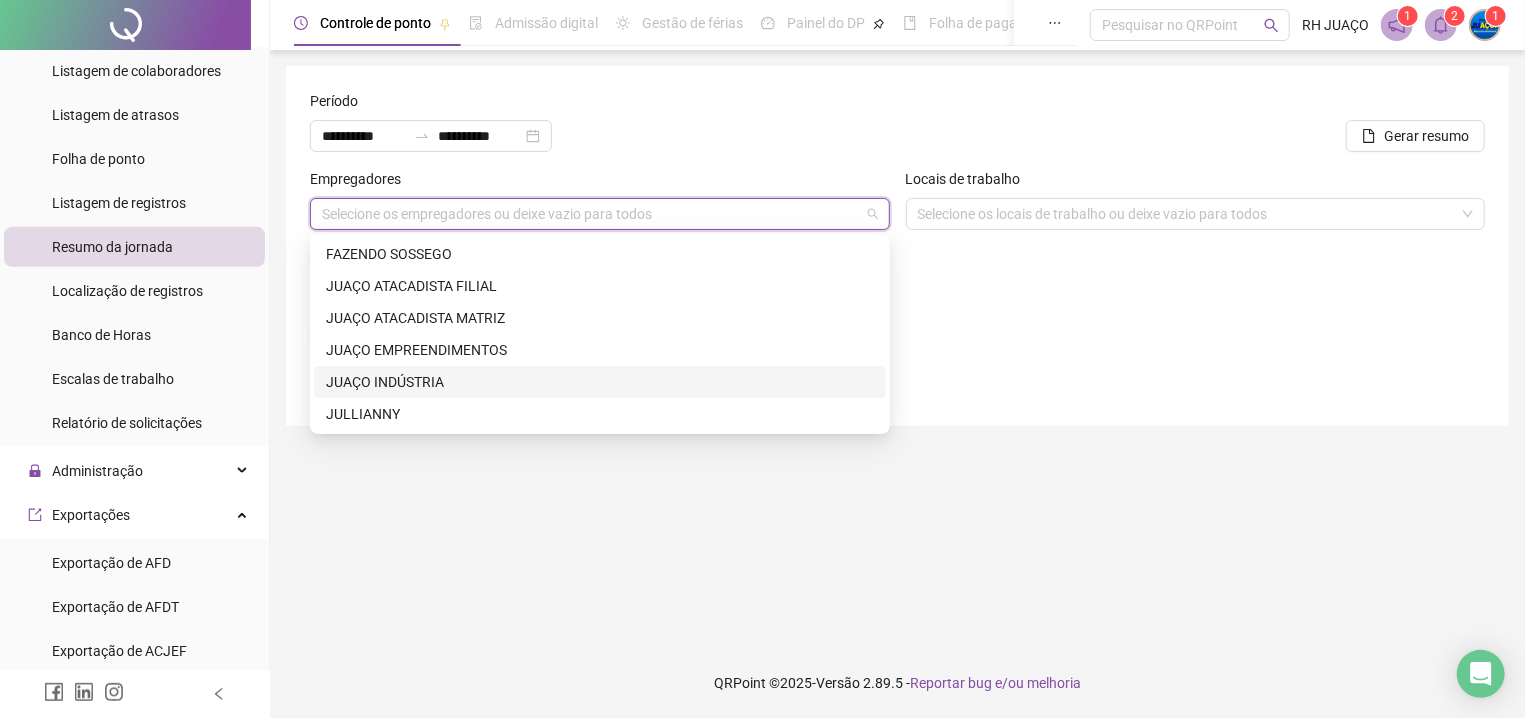click on "JUAÇO INDÚSTRIA" at bounding box center (600, 382) 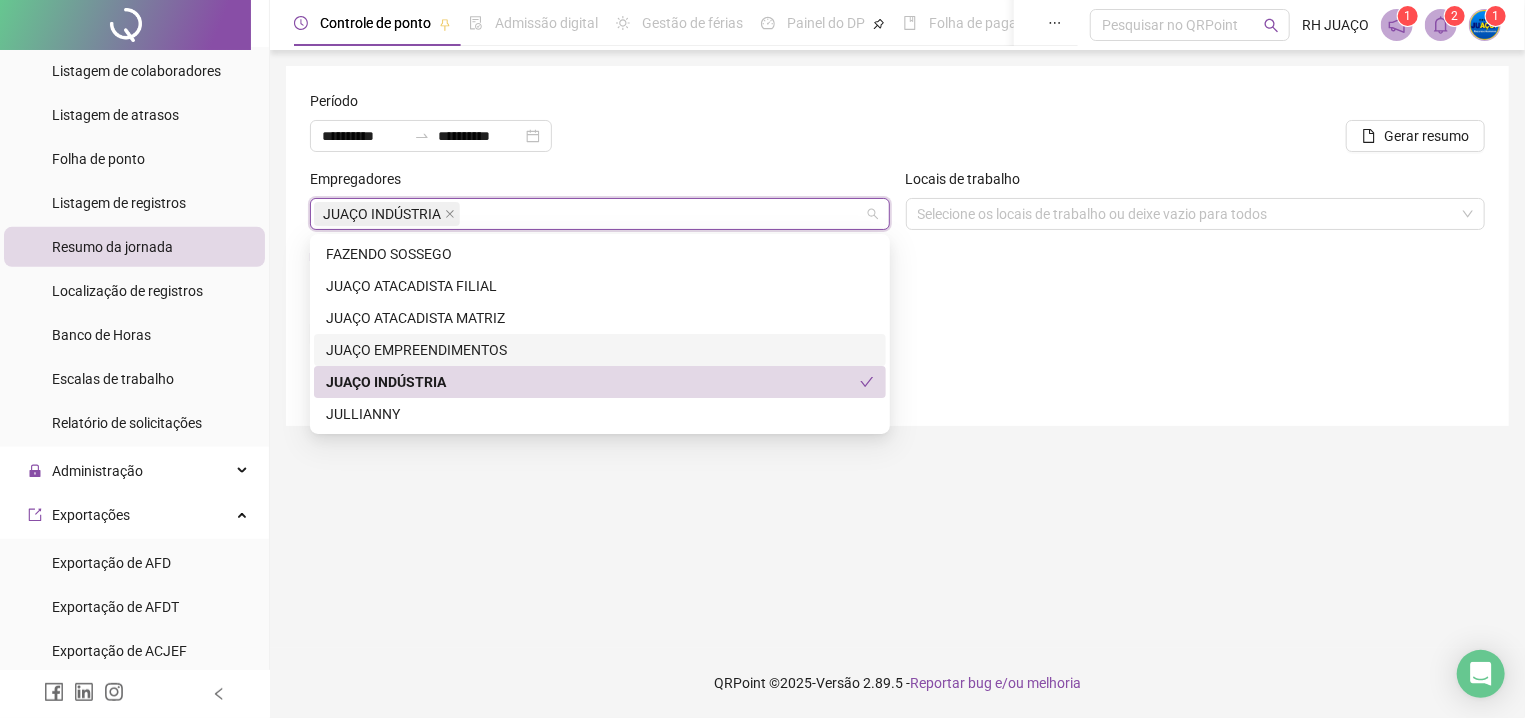 click on "Status    Ativos Inativos Ambos" at bounding box center (897, 327) 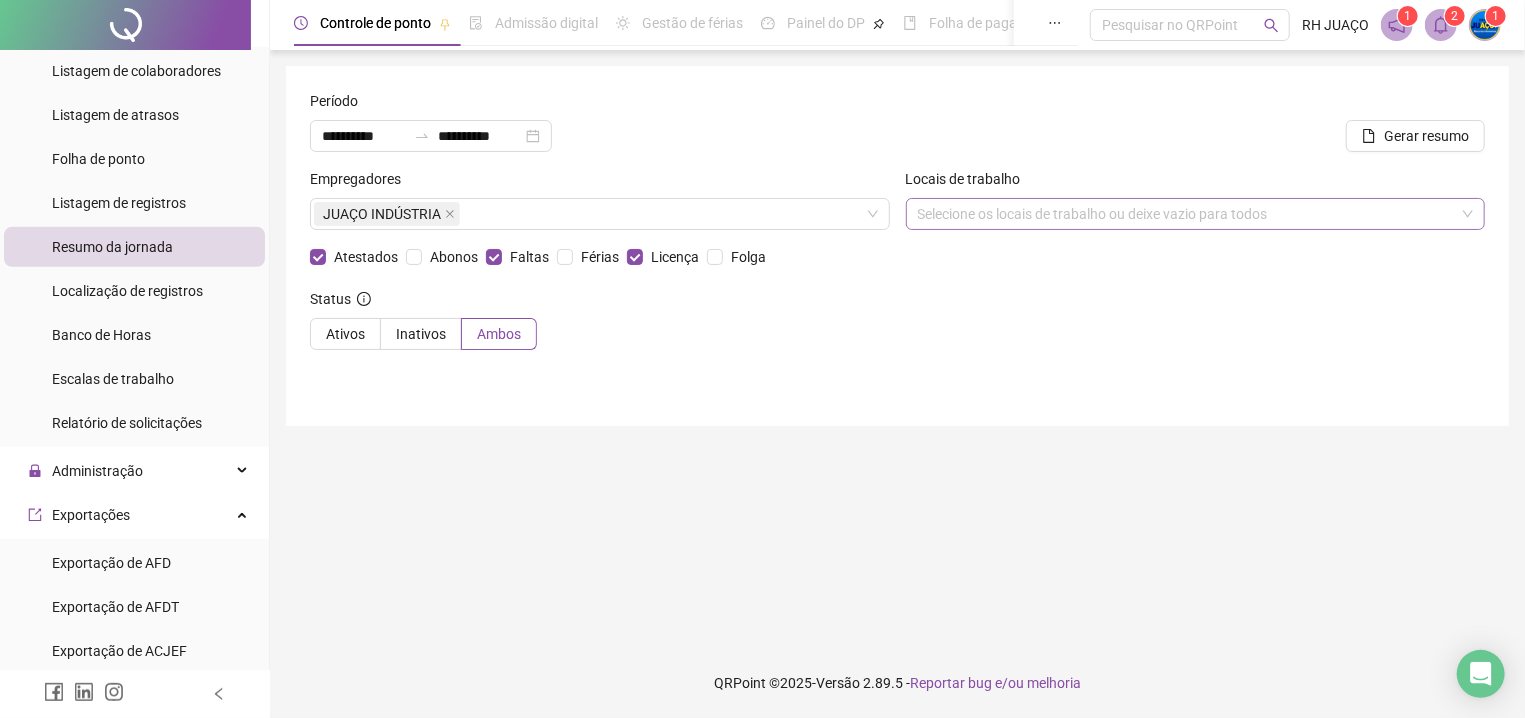 click on "Selecione os locais de trabalho ou deixe vazio para todos" at bounding box center (1196, 214) 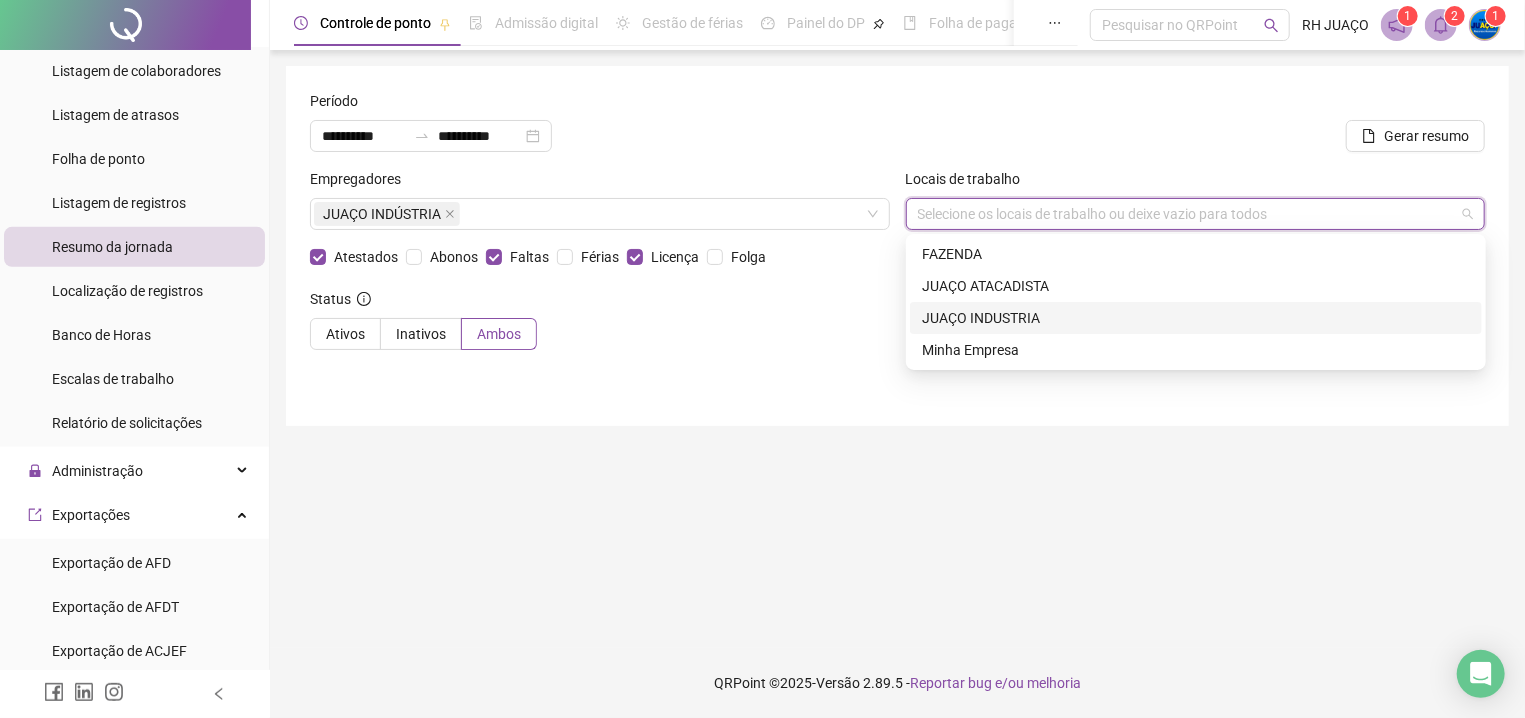 click on "JUAÇO INDUSTRIA" at bounding box center [1196, 318] 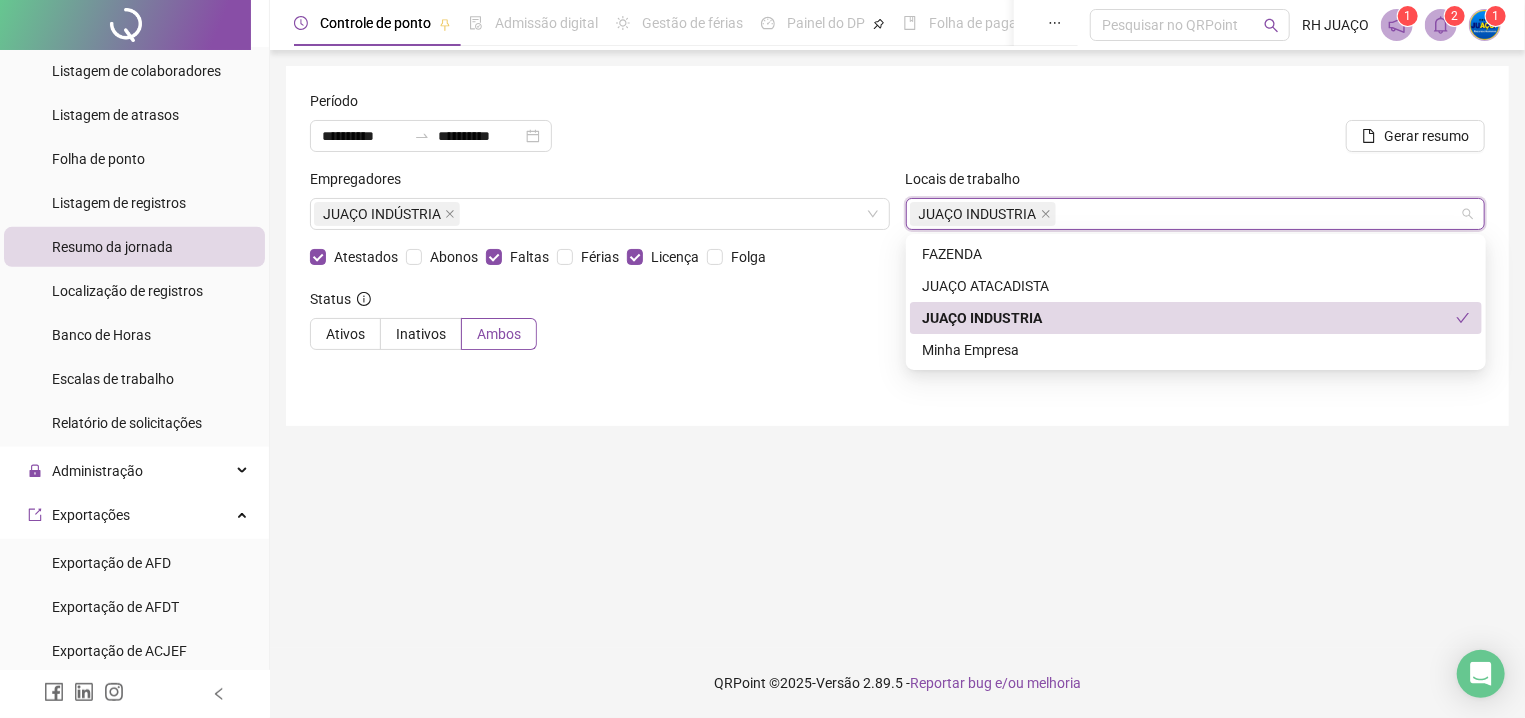 click on "Status    Ativos Inativos Ambos" at bounding box center [897, 327] 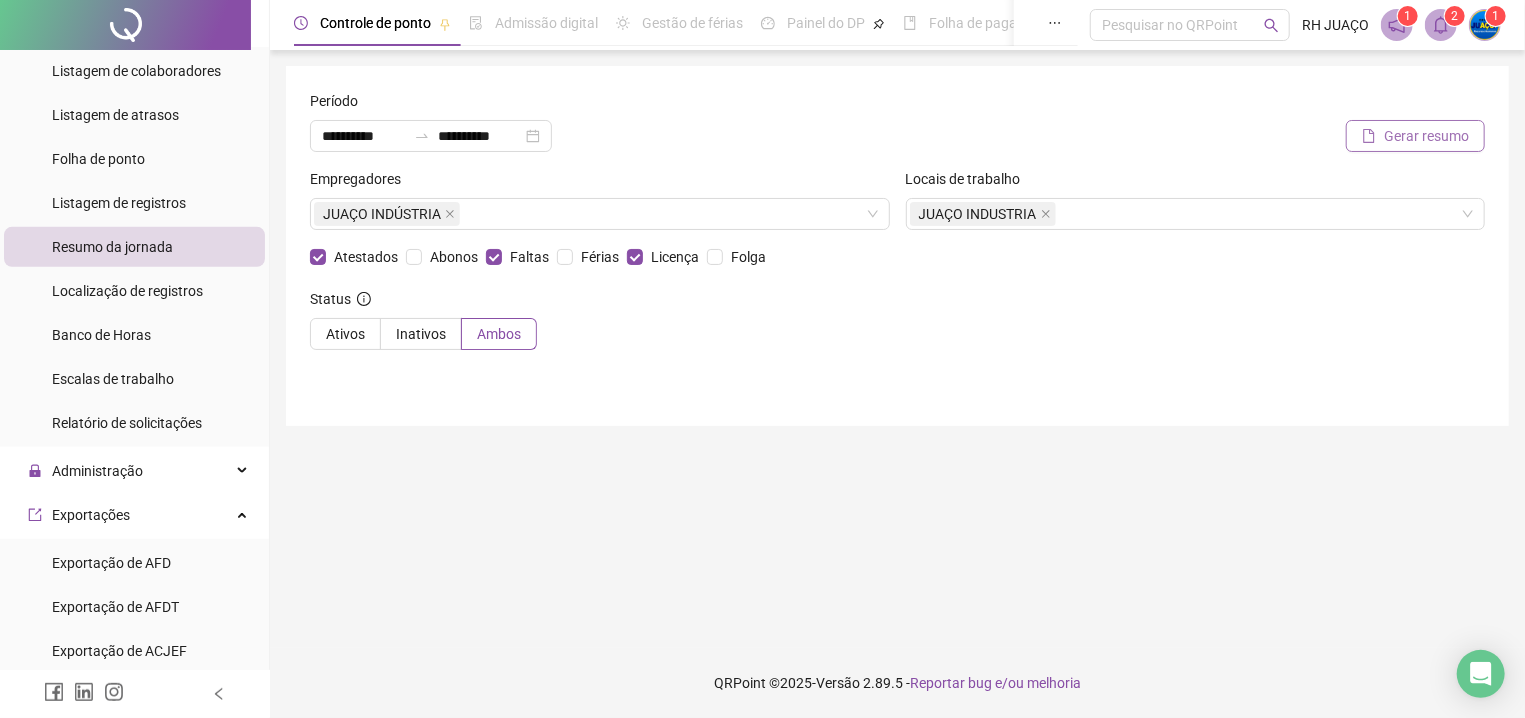 click on "Gerar resumo" at bounding box center (1415, 136) 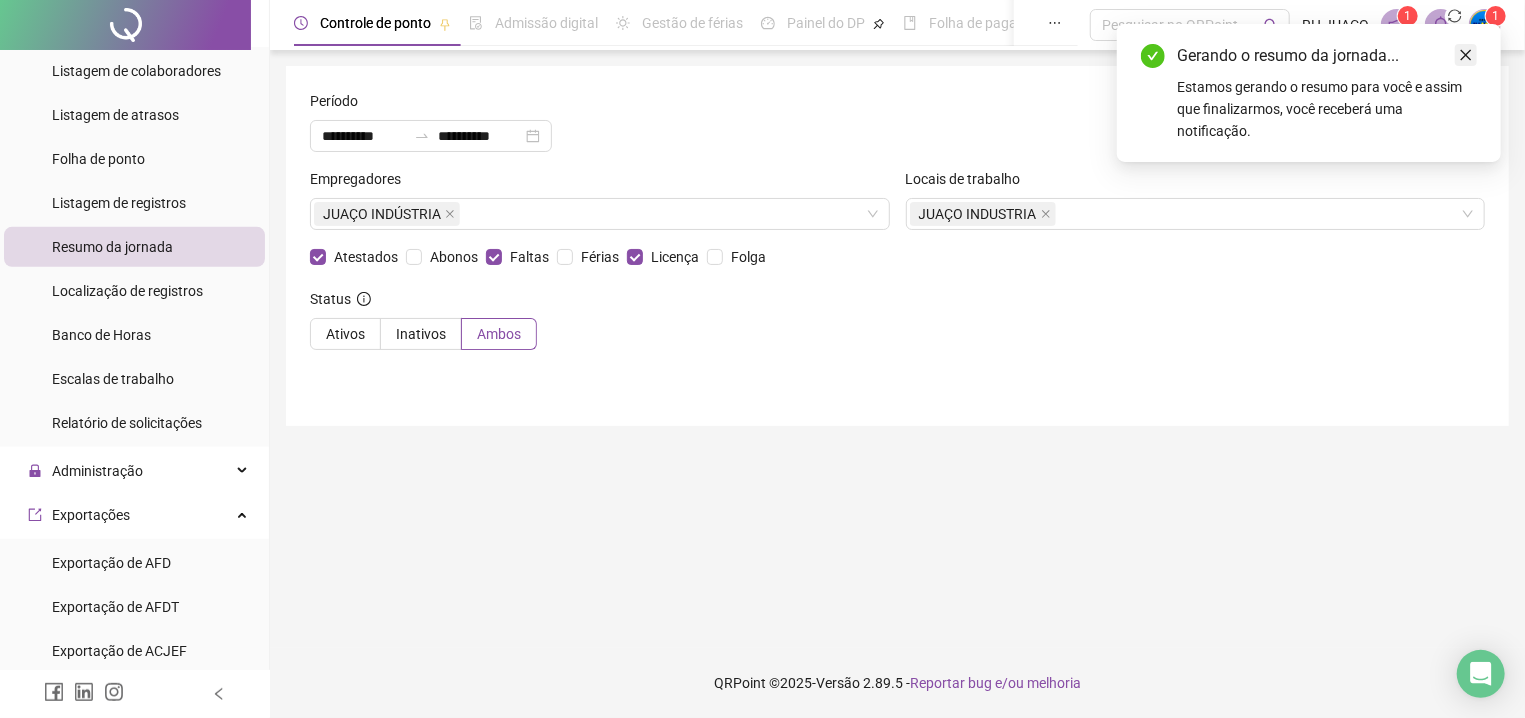 click 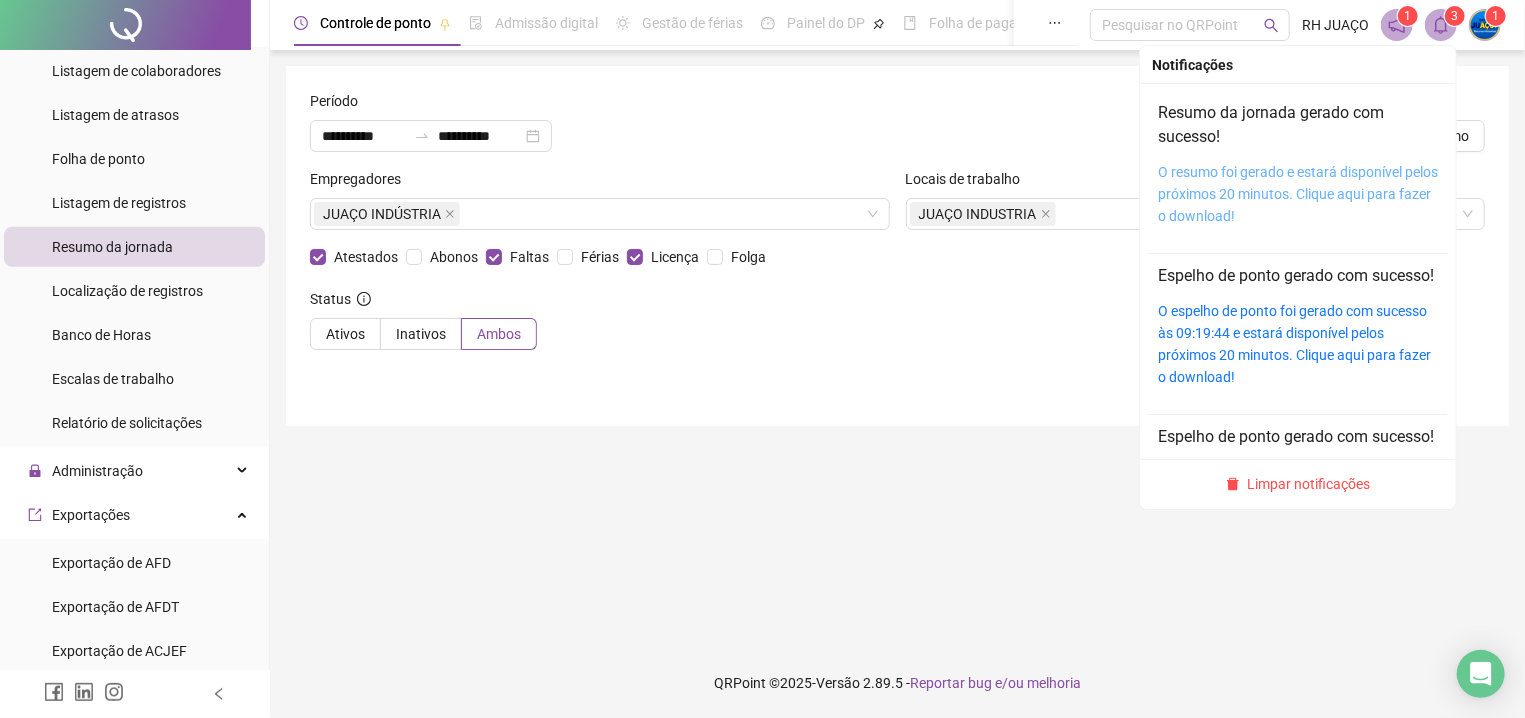 click on "O resumo foi gerado e estará disponível pelos próximos 20 minutos.
Clique aqui para fazer o download!" at bounding box center (1298, 194) 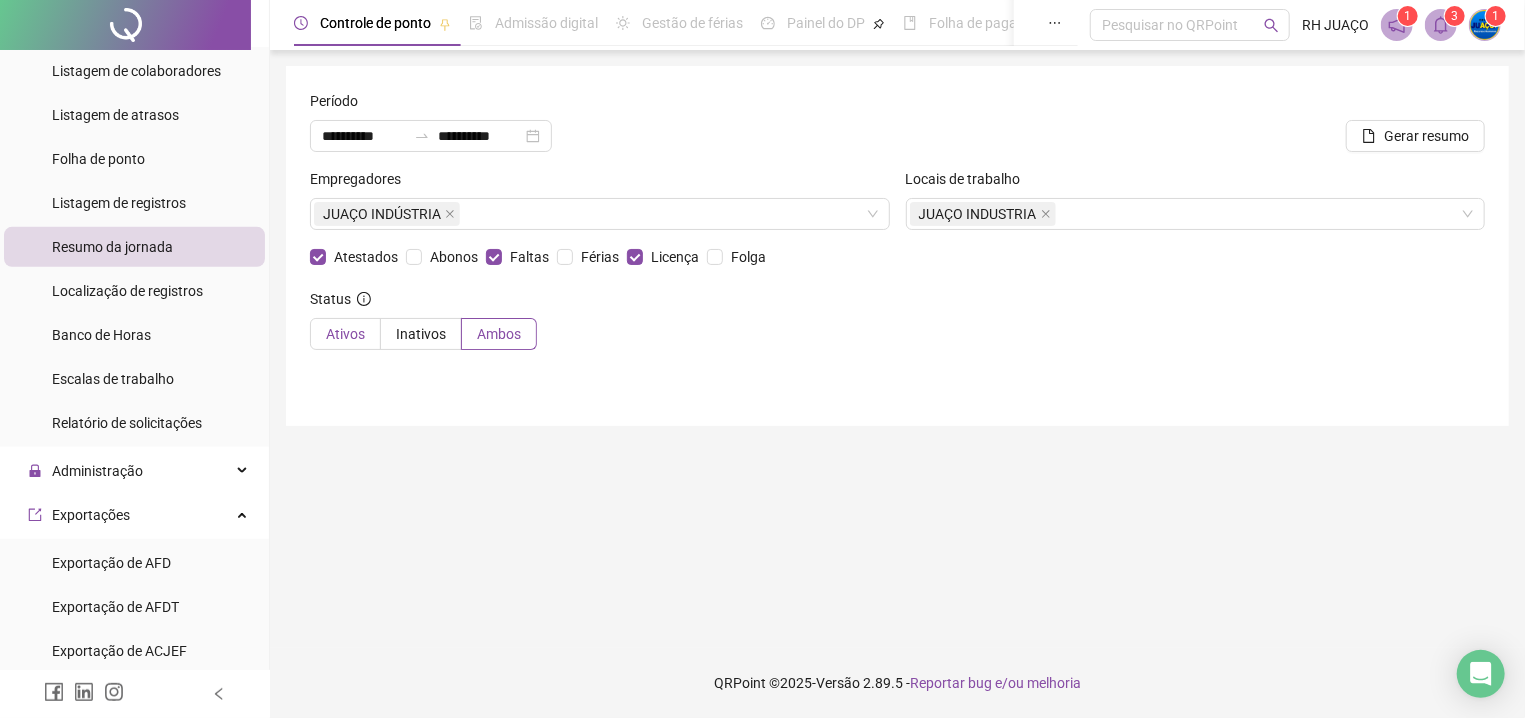 click on "Ativos" at bounding box center [345, 334] 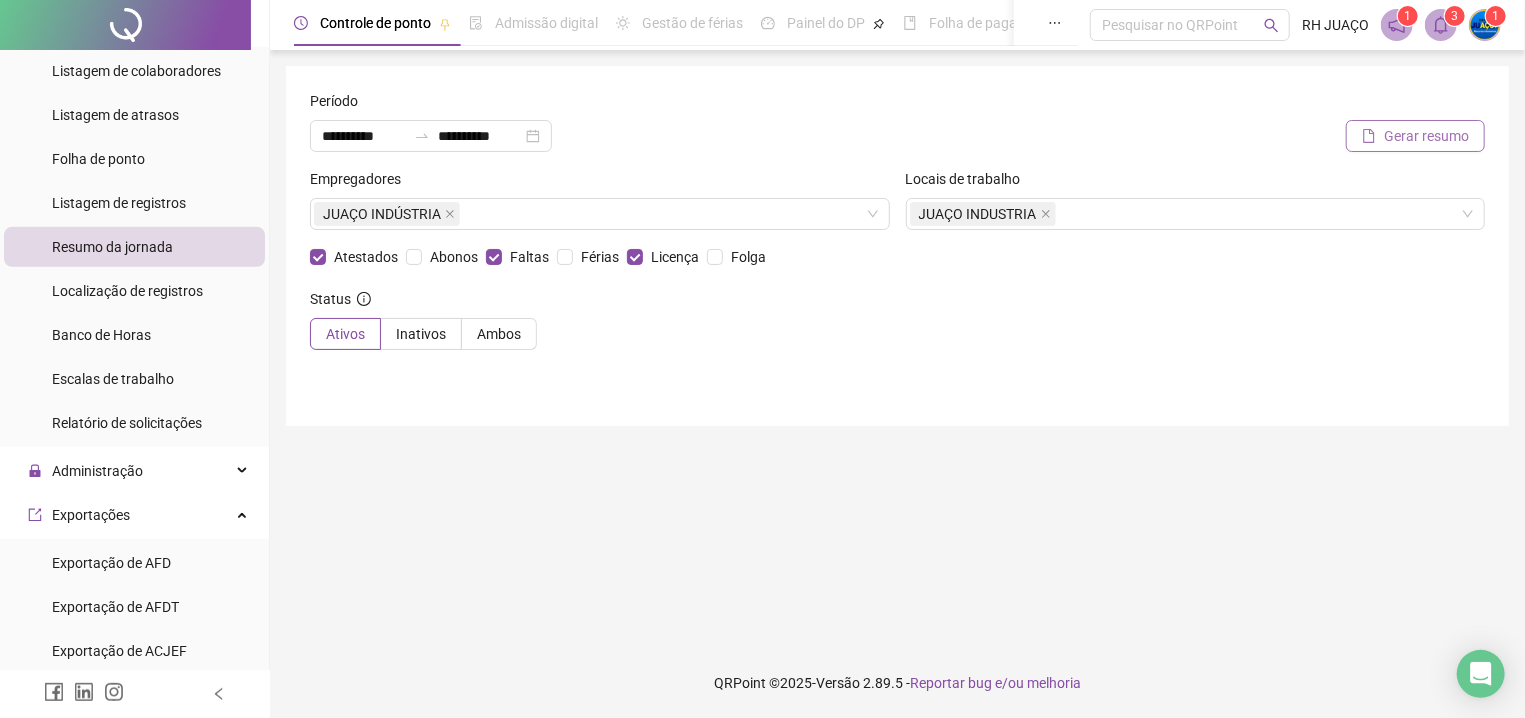 click on "Gerar resumo" at bounding box center [1426, 136] 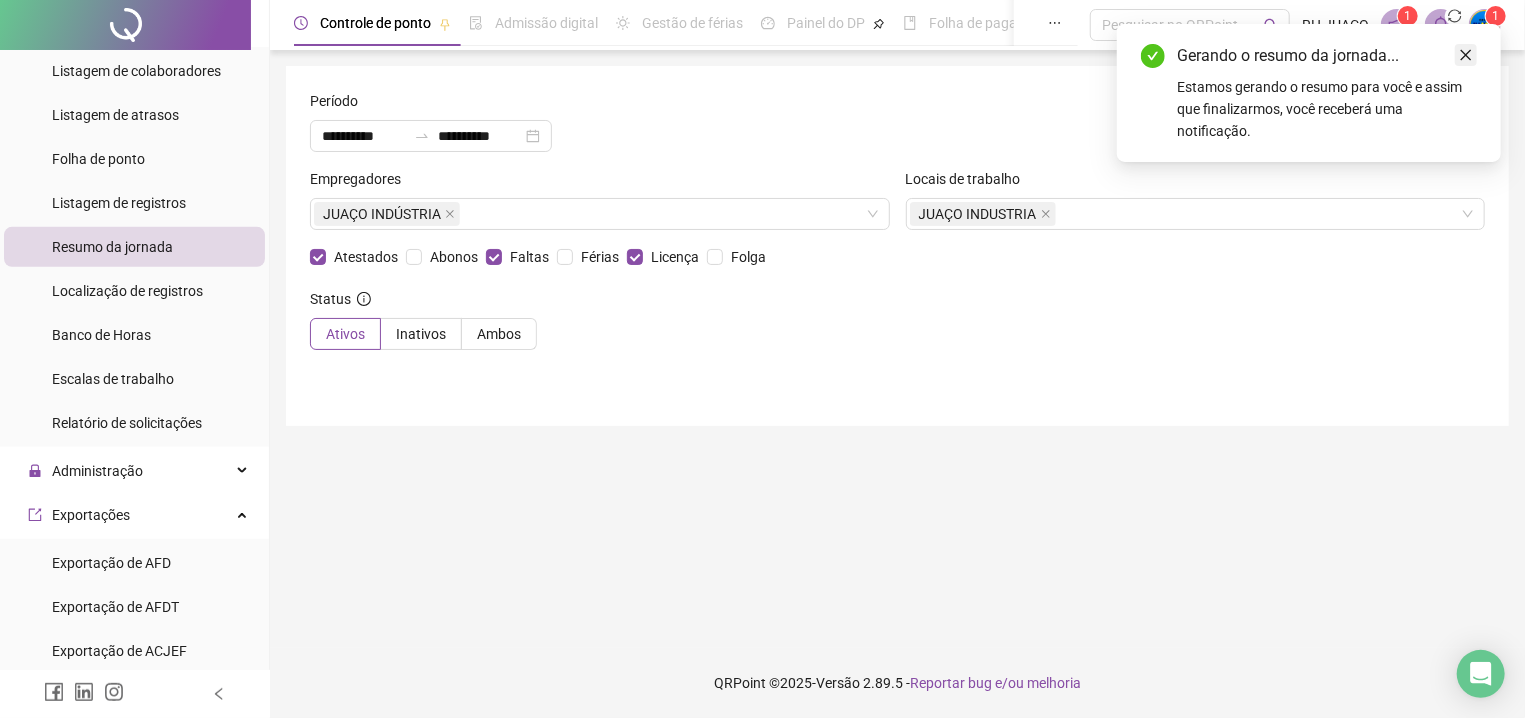 click 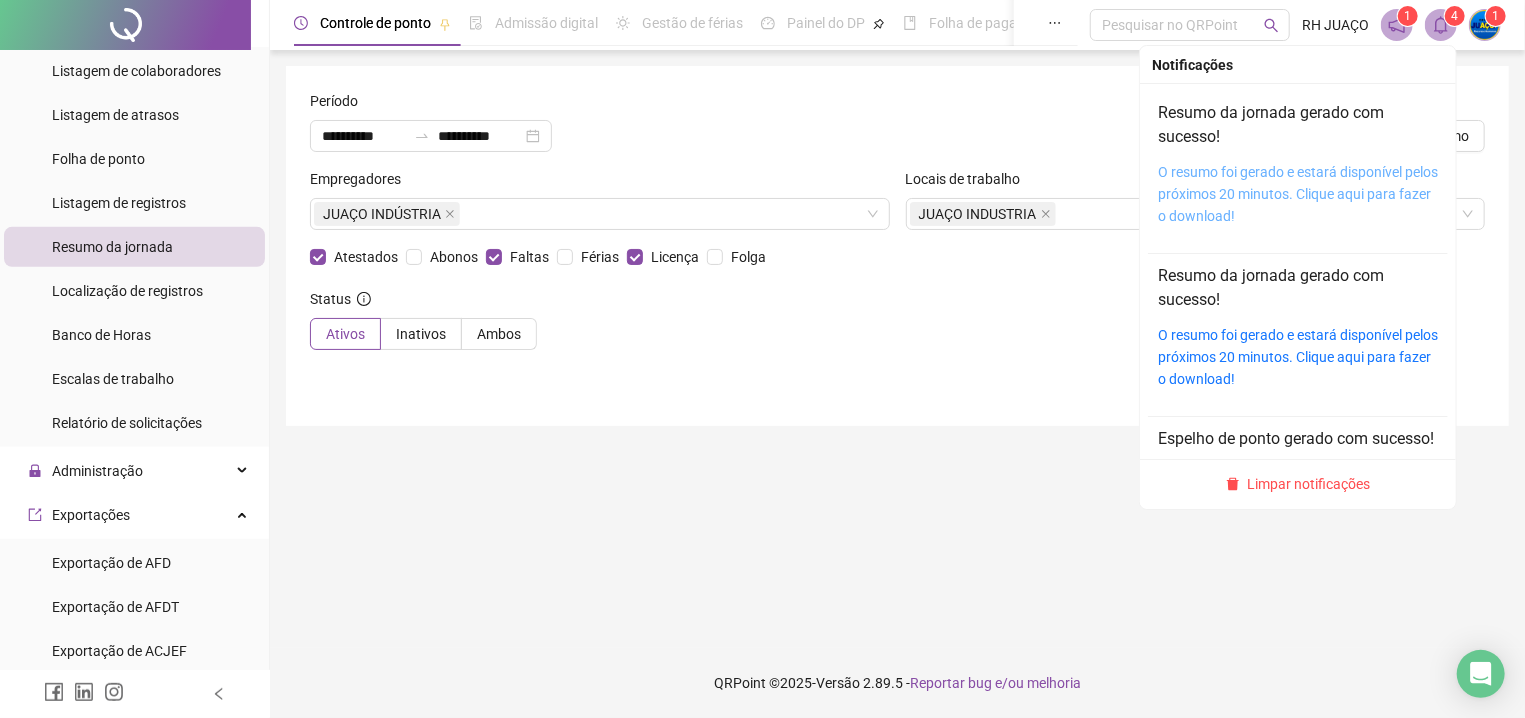 click on "O resumo foi gerado e estará disponível pelos próximos 20 minutos.
Clique aqui para fazer o download!" at bounding box center [1298, 194] 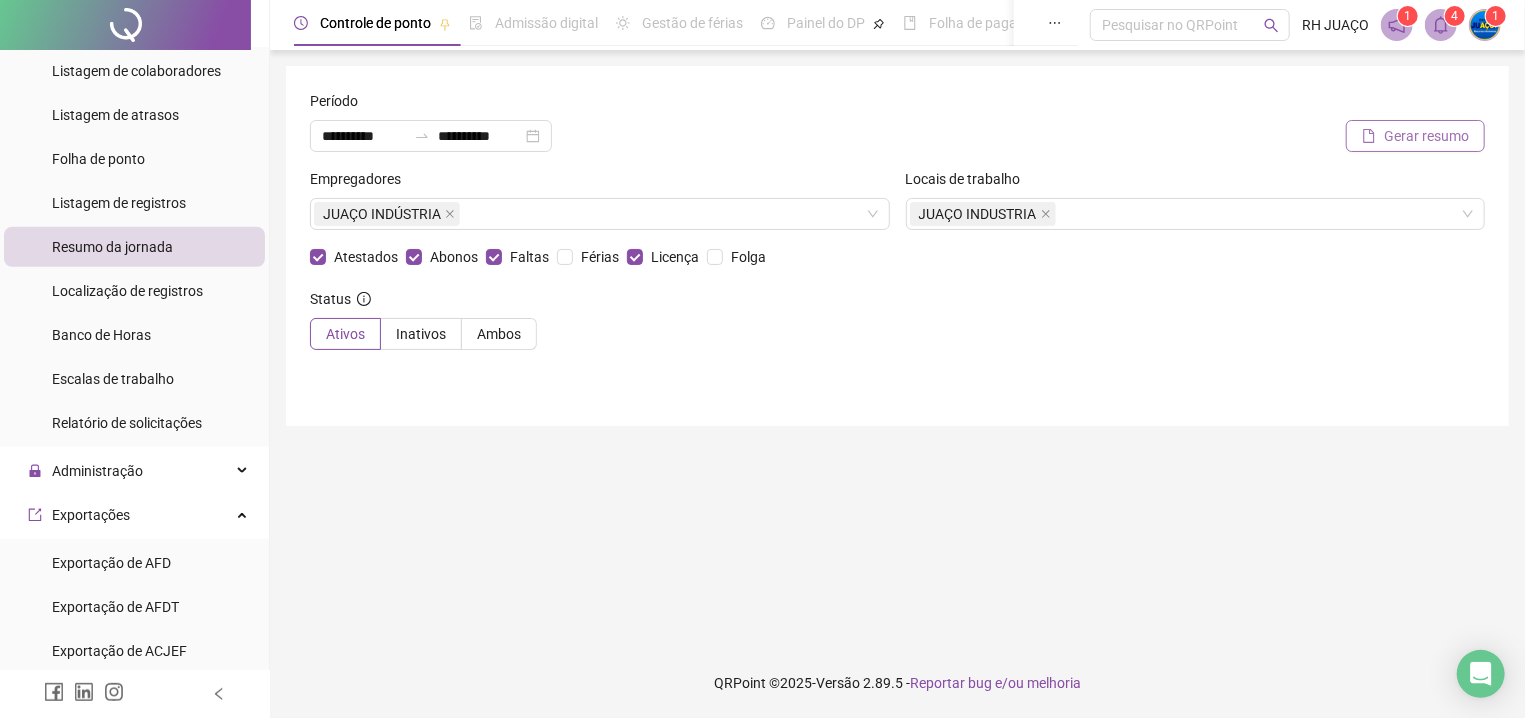 click on "Gerar resumo" at bounding box center [1426, 136] 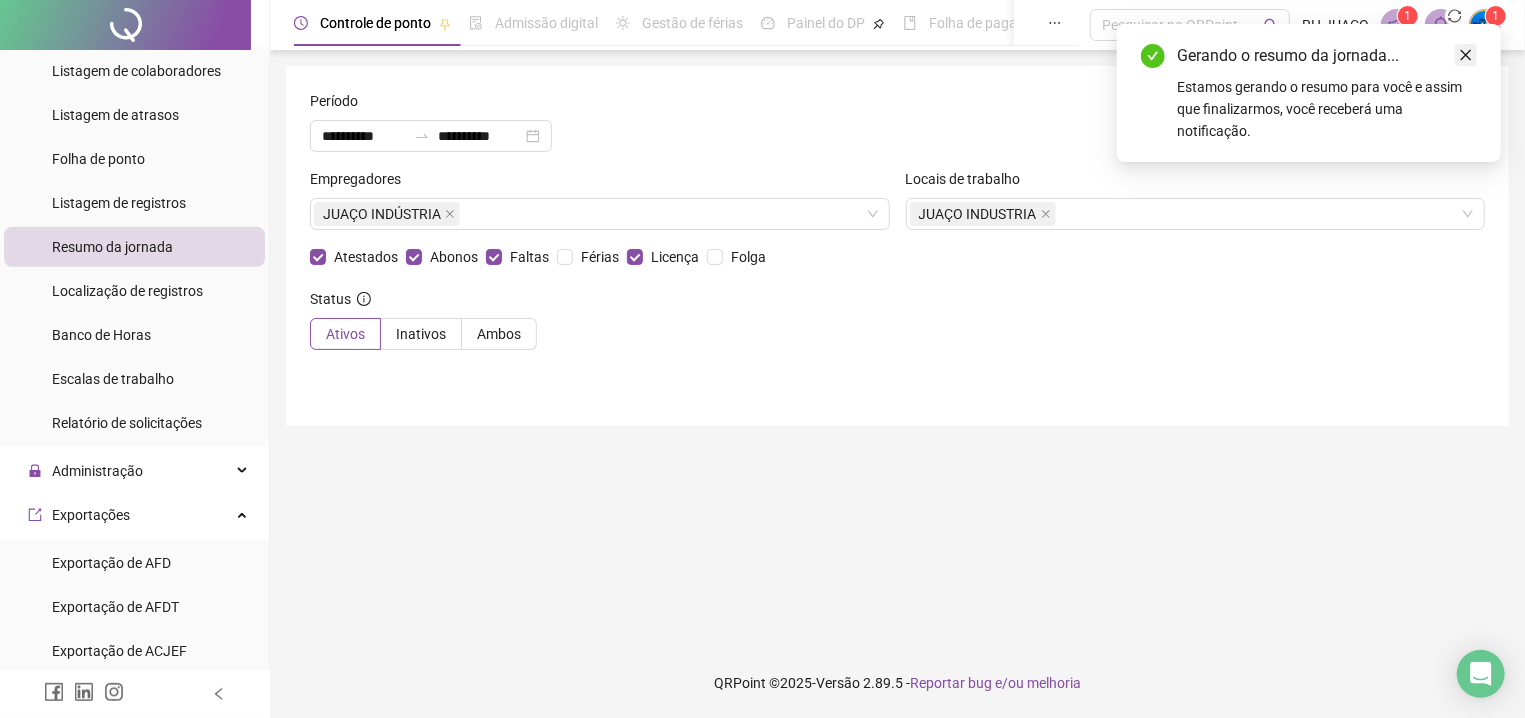 click at bounding box center (1466, 55) 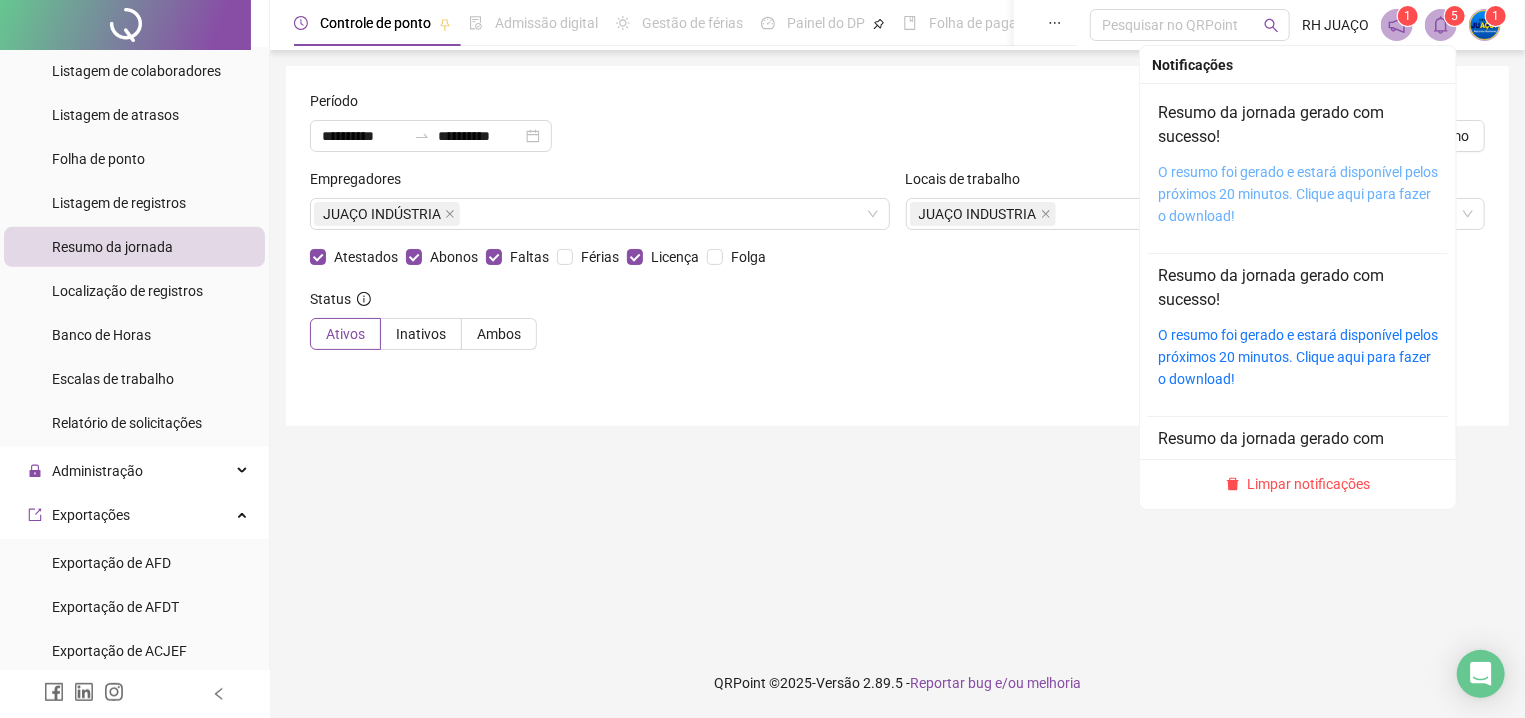 click on "O resumo foi gerado e estará disponível pelos próximos 20 minutos.
Clique aqui para fazer o download!" at bounding box center [1298, 194] 